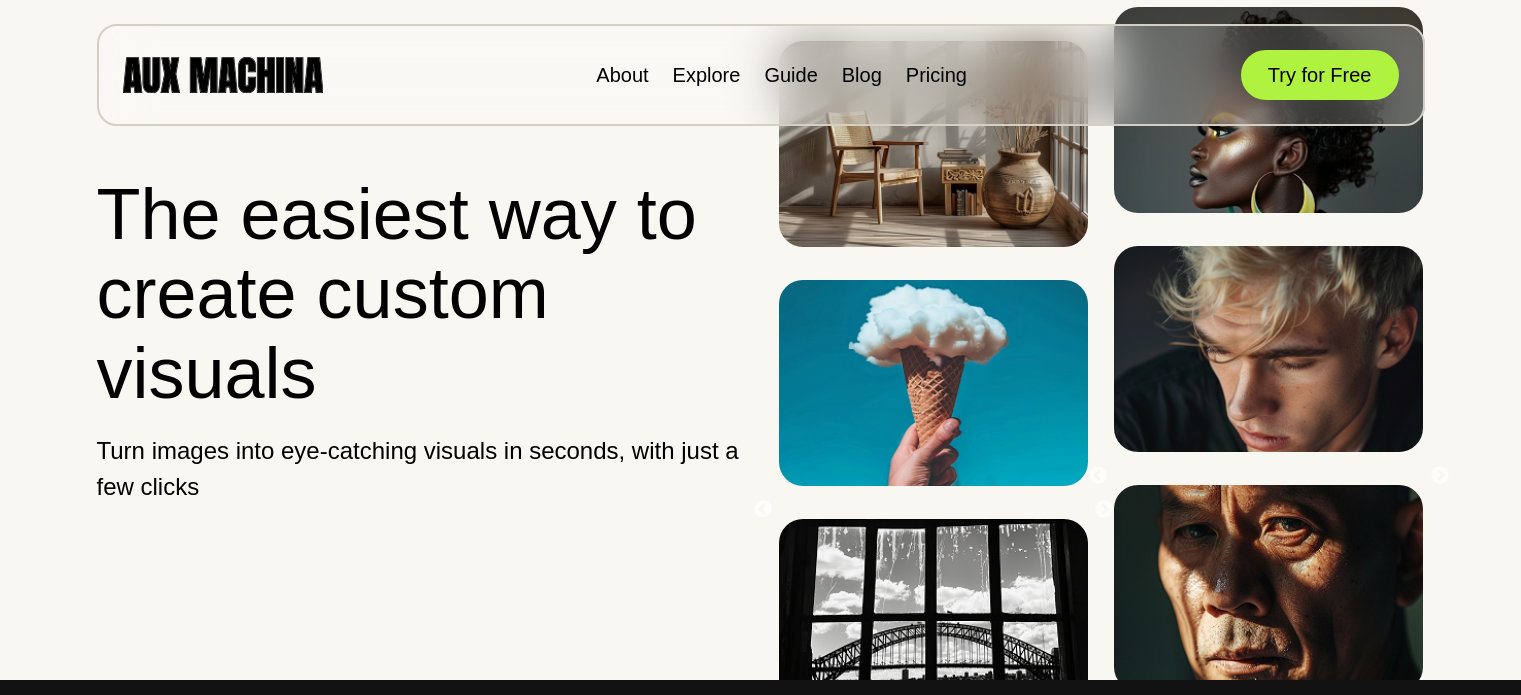 scroll, scrollTop: 0, scrollLeft: 0, axis: both 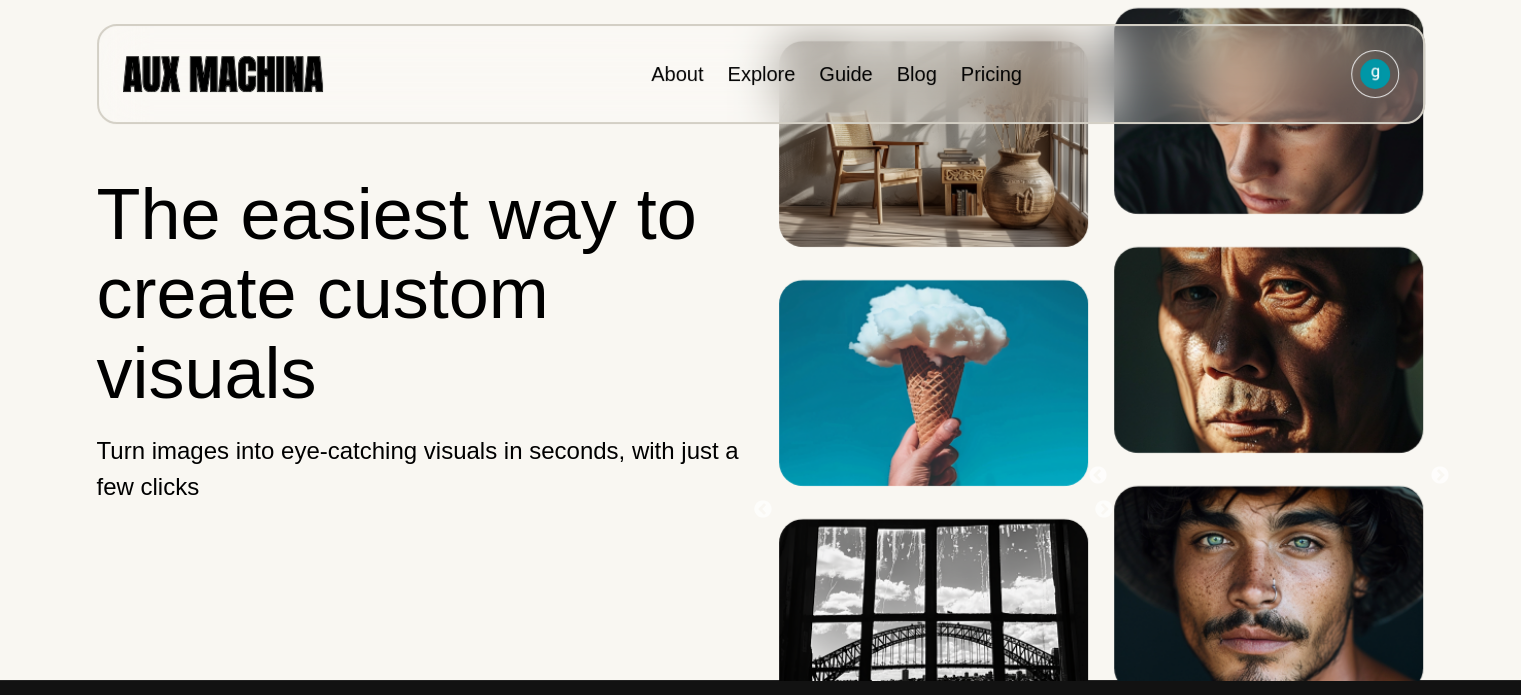 click on "About Explore Guide Blog Pricing" at bounding box center (761, 74) 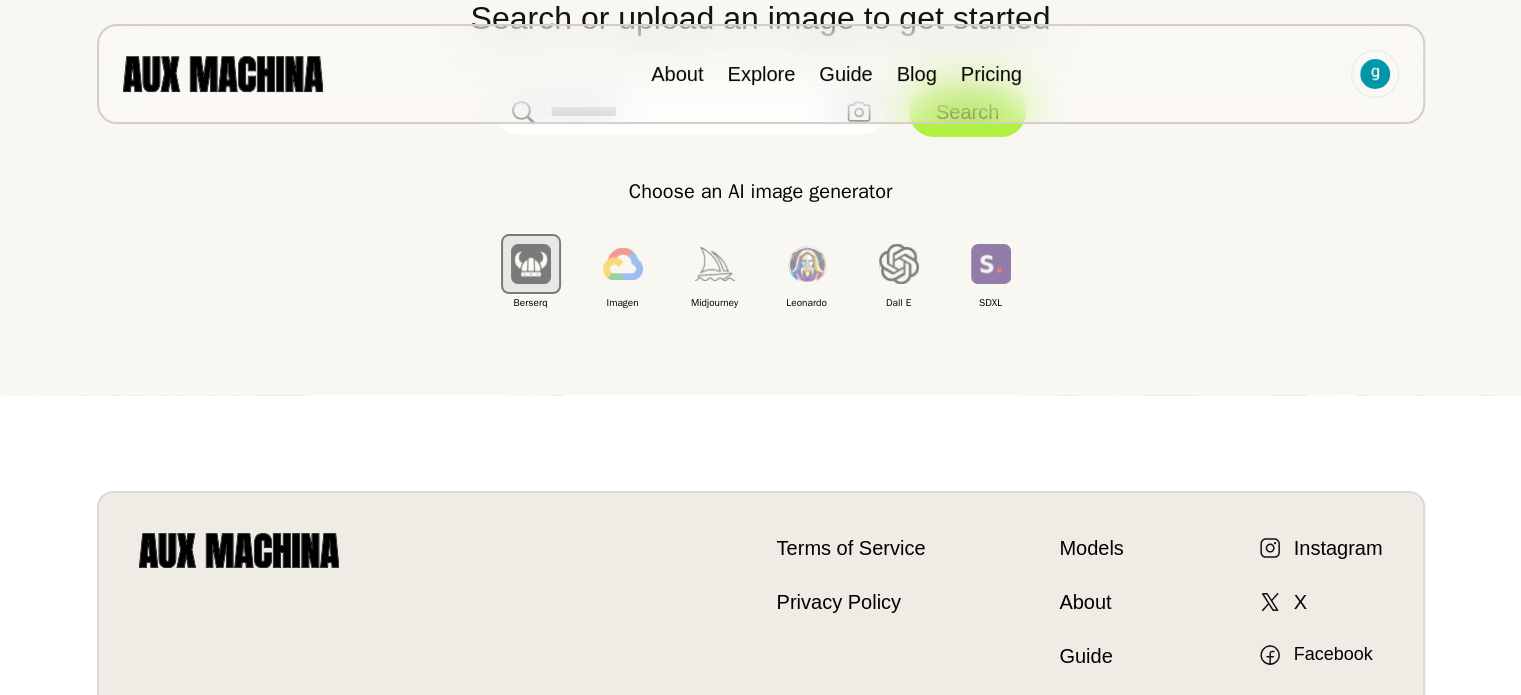scroll, scrollTop: 100, scrollLeft: 0, axis: vertical 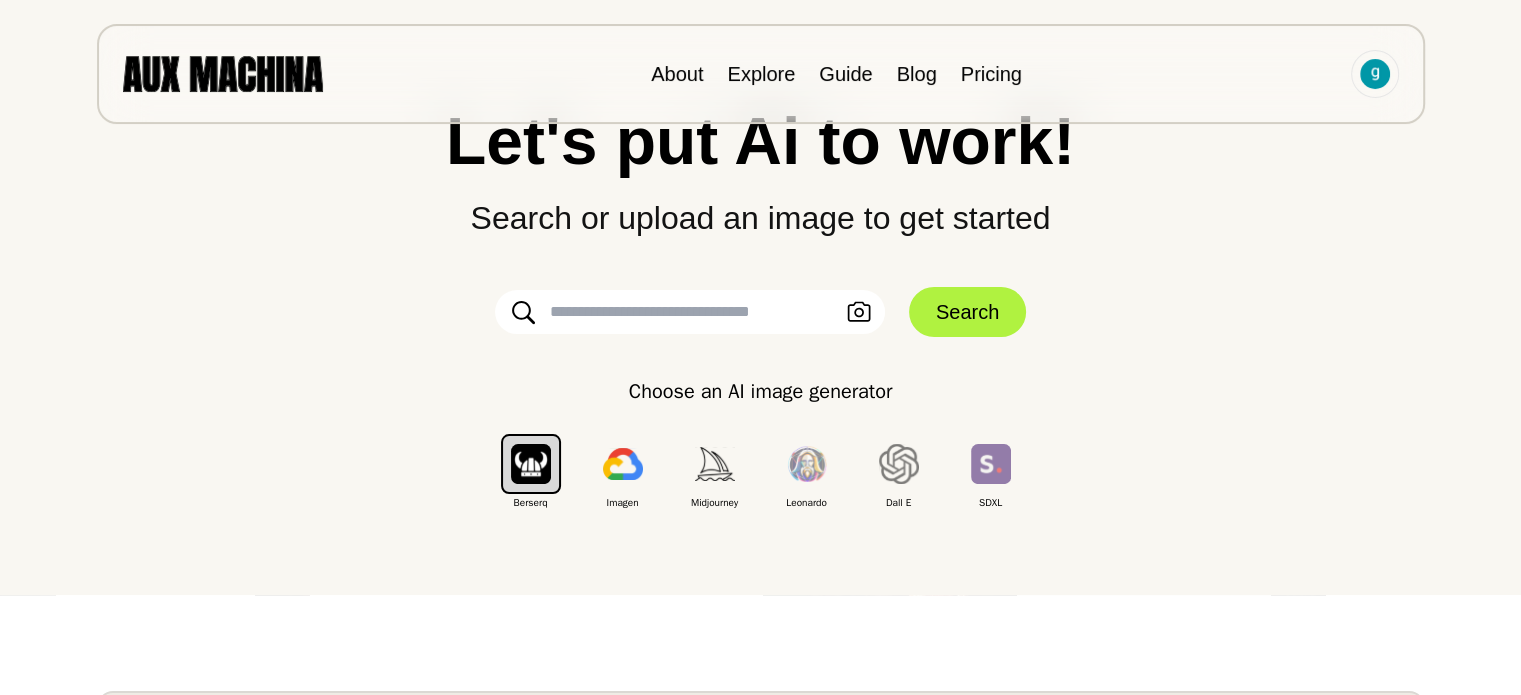 click at bounding box center (690, 312) 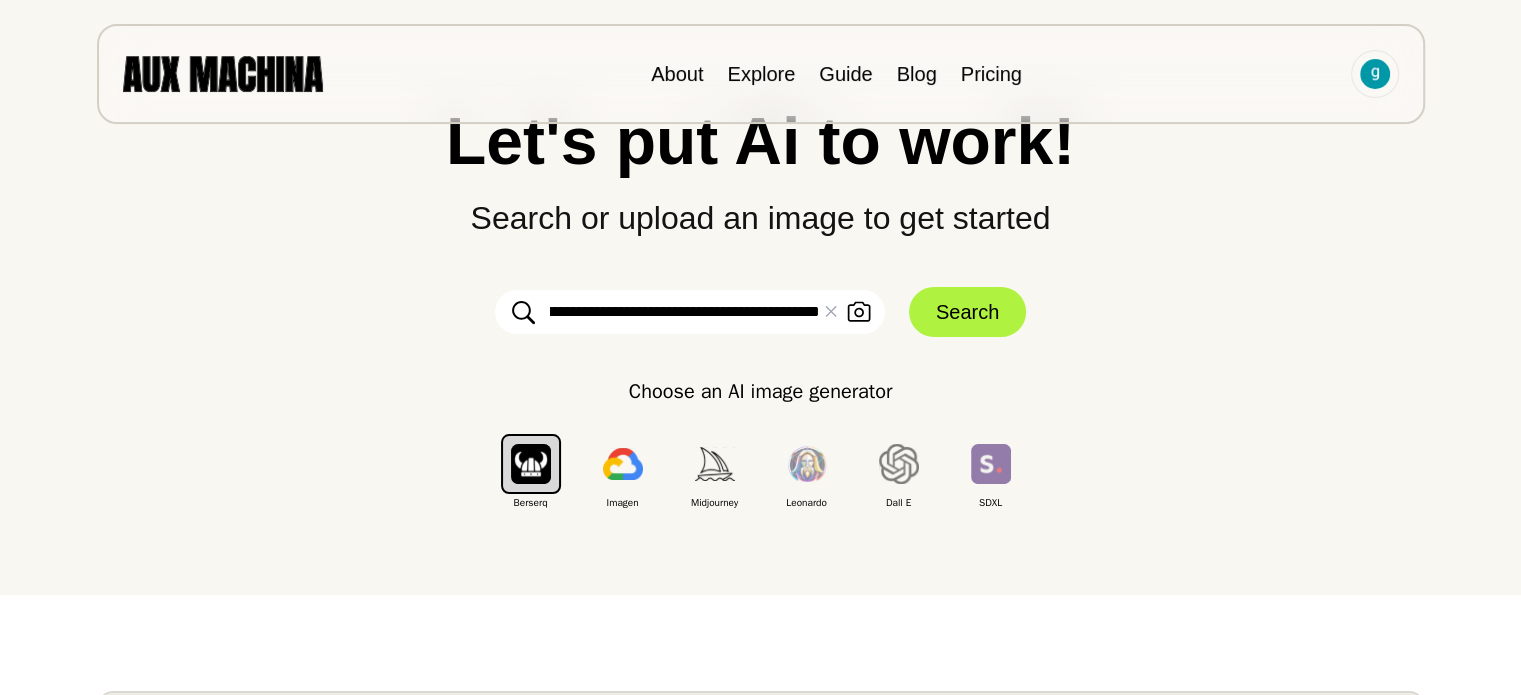 scroll, scrollTop: 0, scrollLeft: 236, axis: horizontal 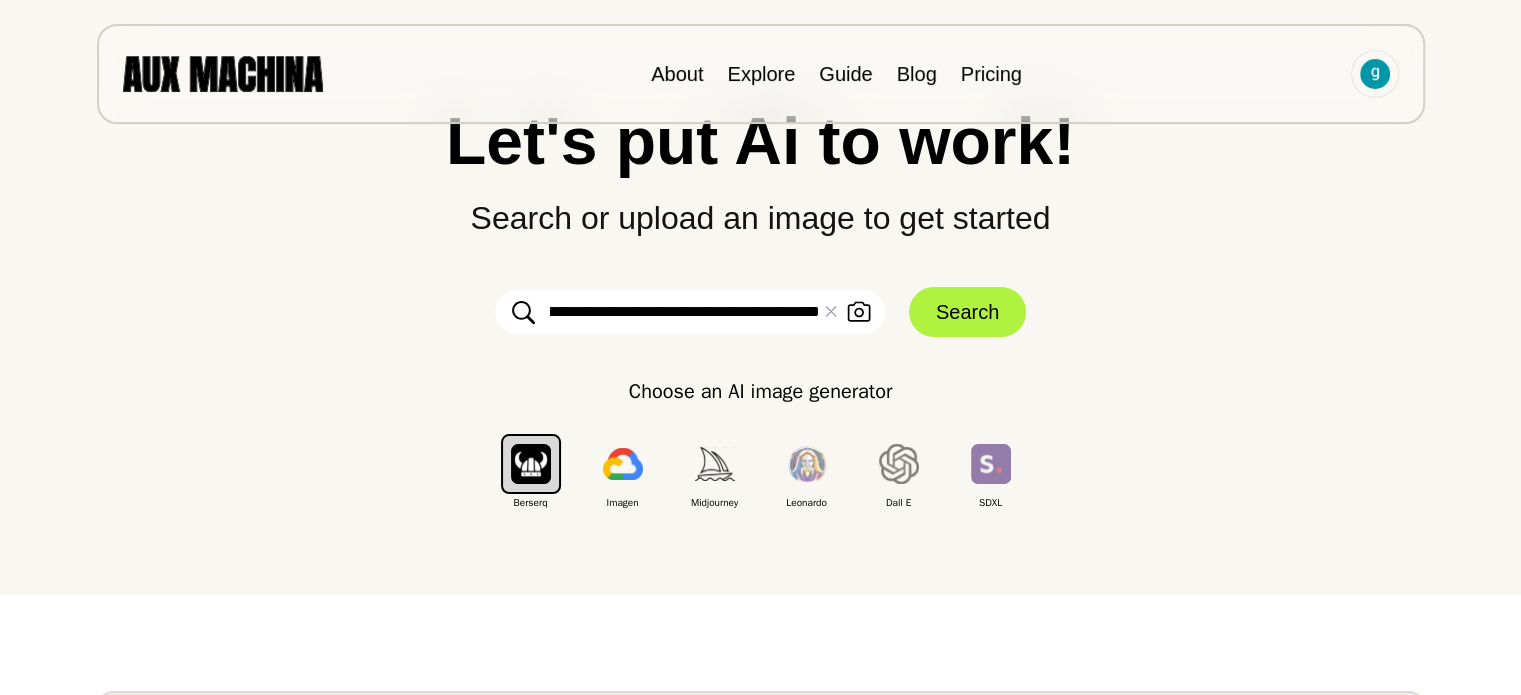 click on "**********" at bounding box center [690, 312] 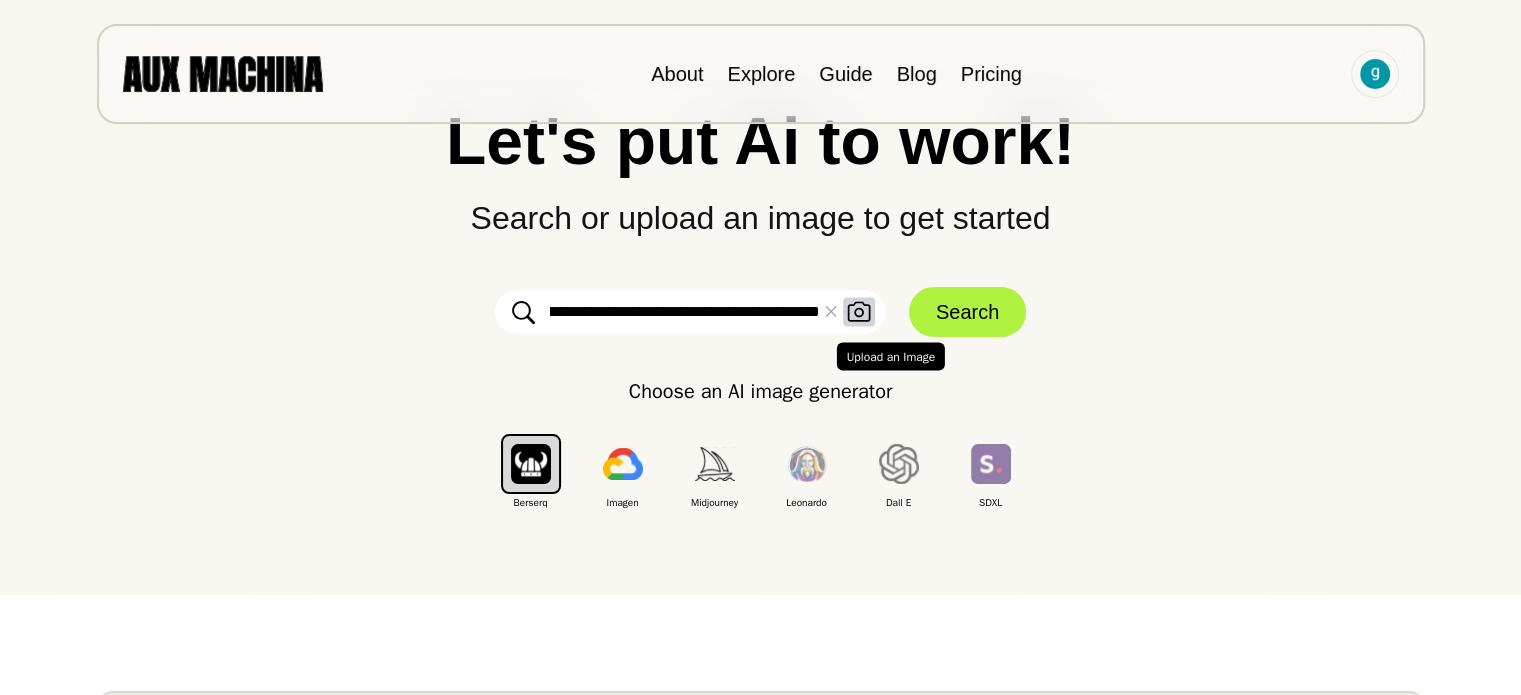 scroll, scrollTop: 0, scrollLeft: 241, axis: horizontal 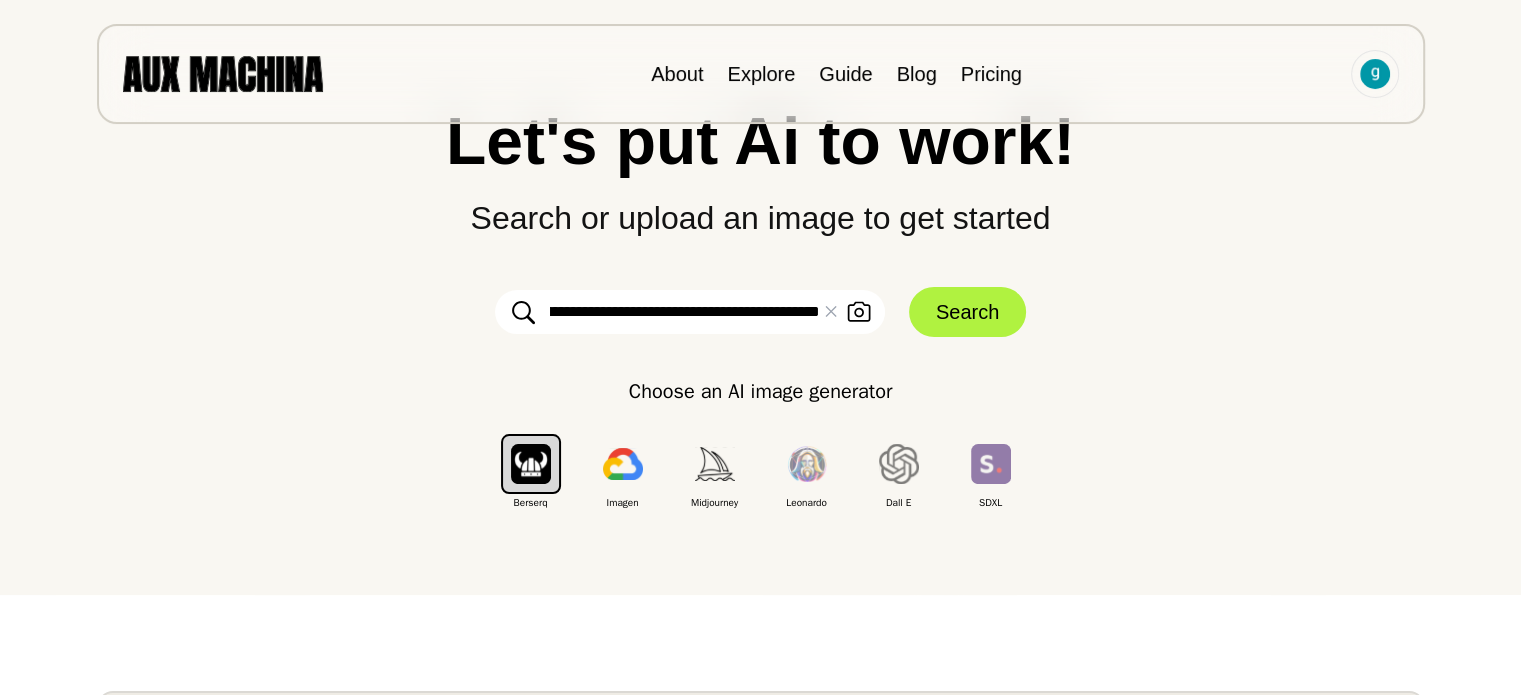 drag, startPoint x: 802, startPoint y: 311, endPoint x: 884, endPoint y: 305, distance: 82.219215 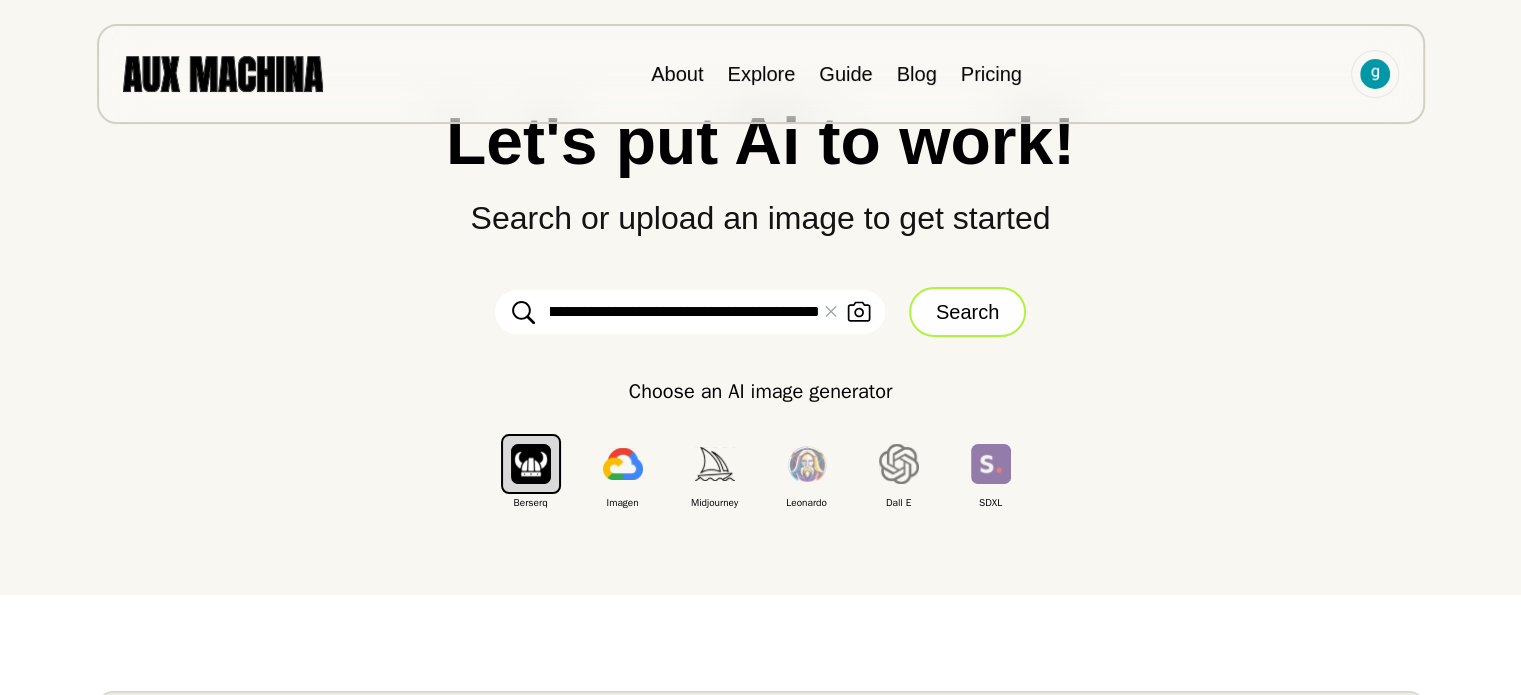 type on "**********" 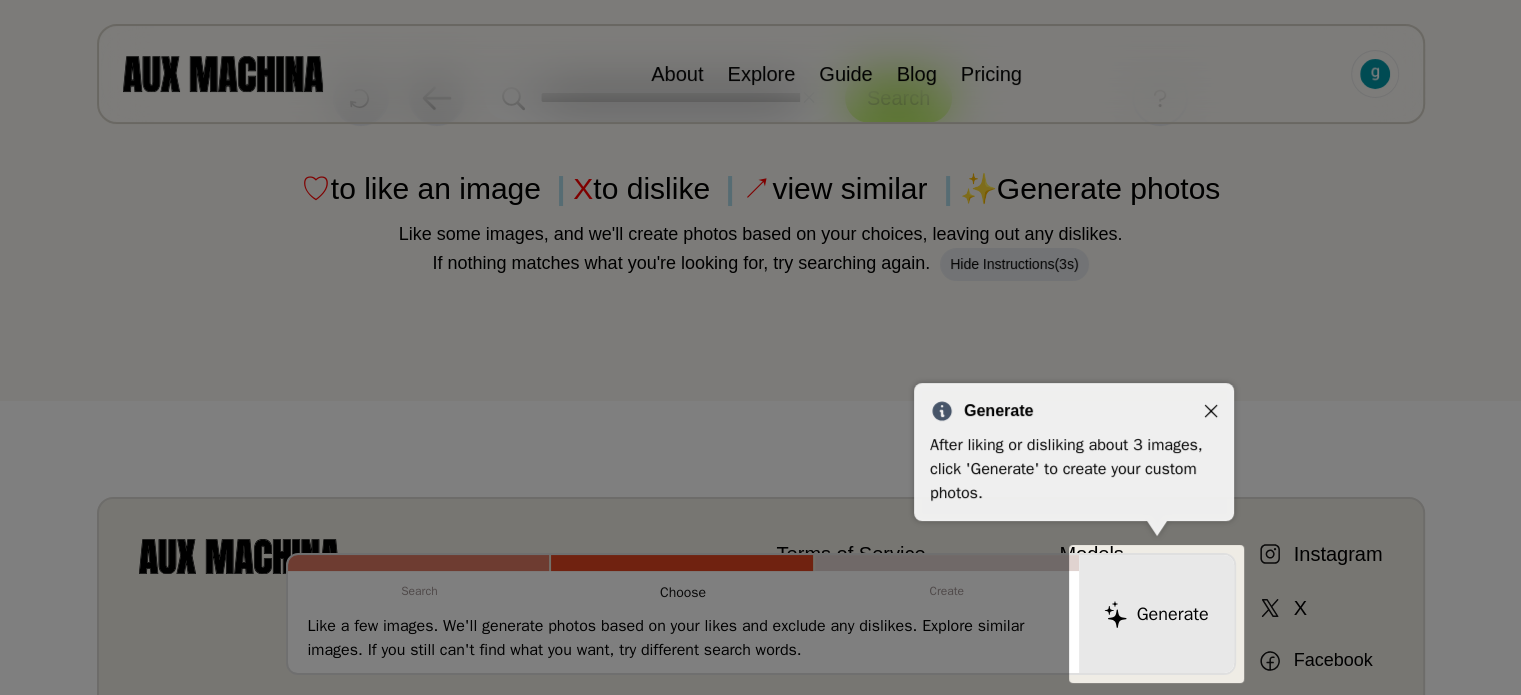 click 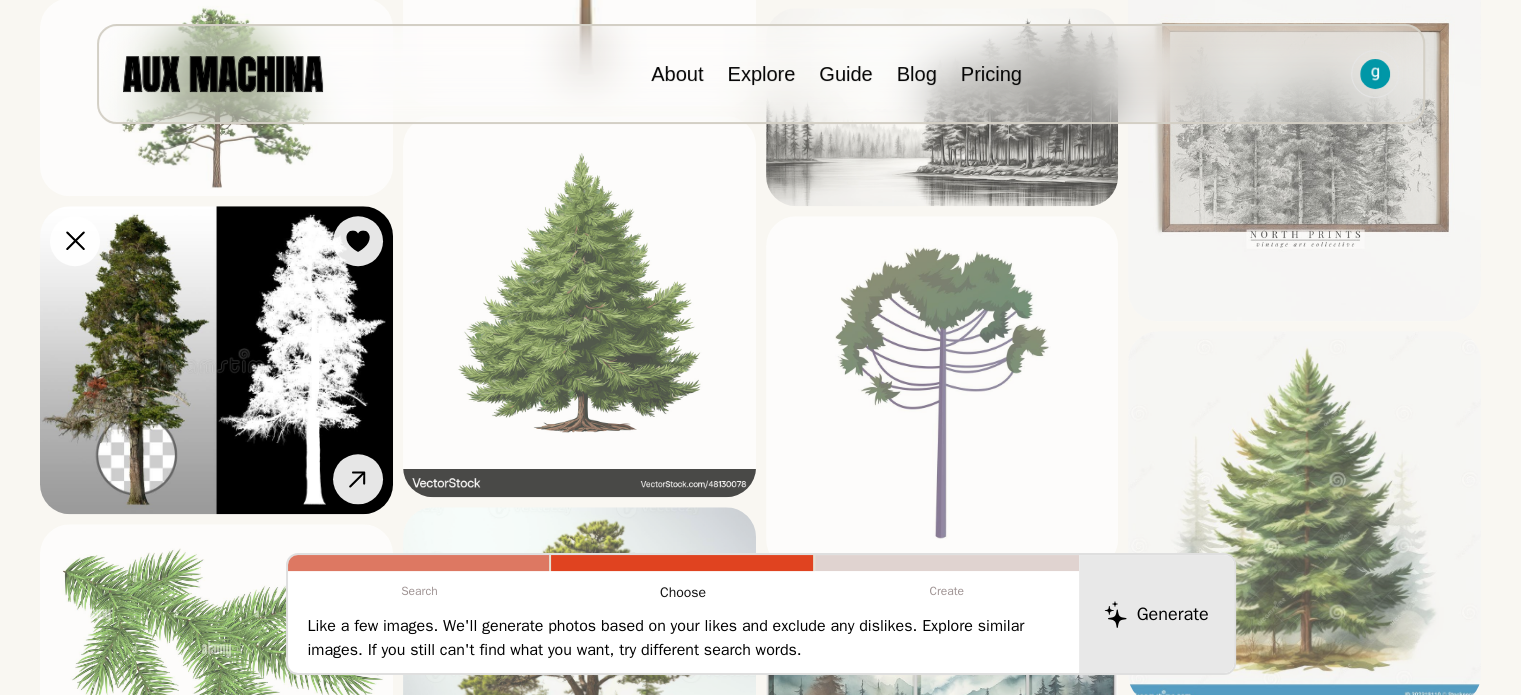 scroll, scrollTop: 1798, scrollLeft: 0, axis: vertical 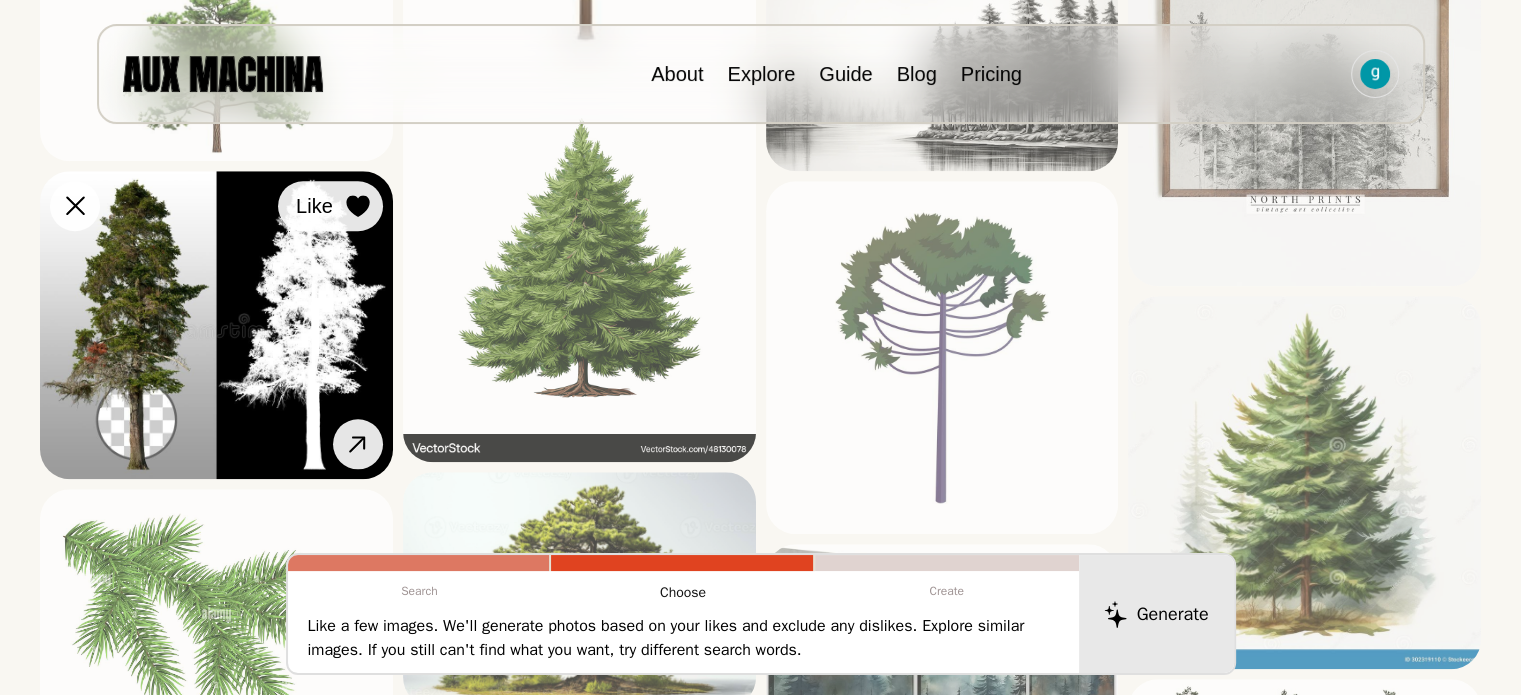 click 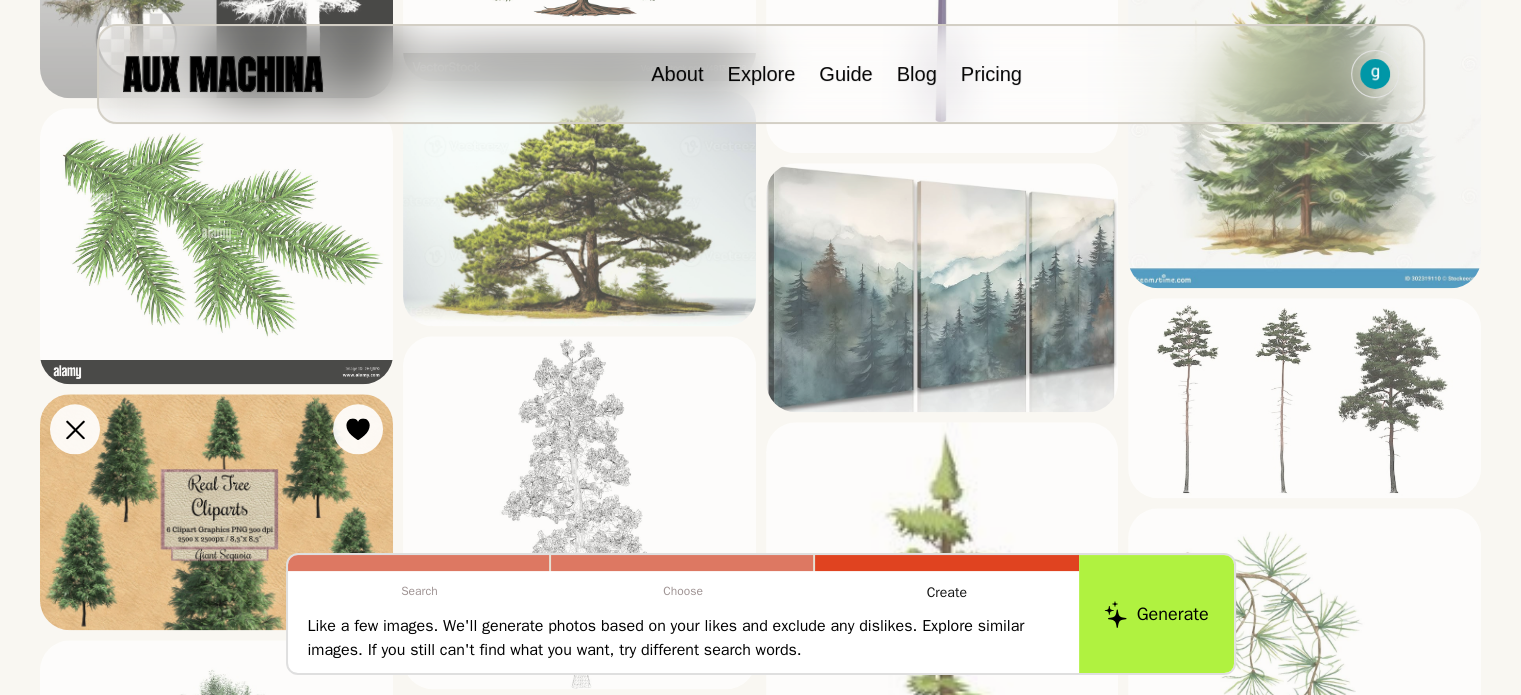 scroll, scrollTop: 2298, scrollLeft: 0, axis: vertical 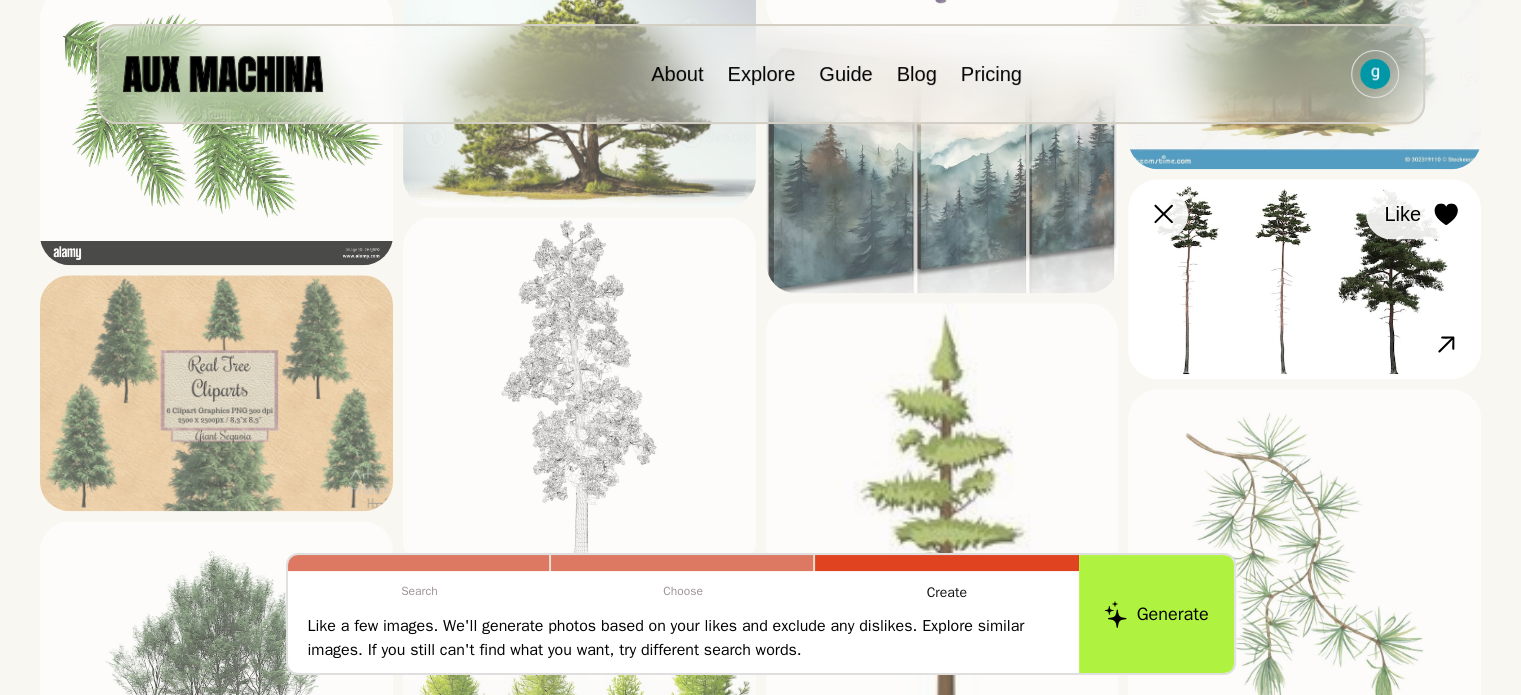click 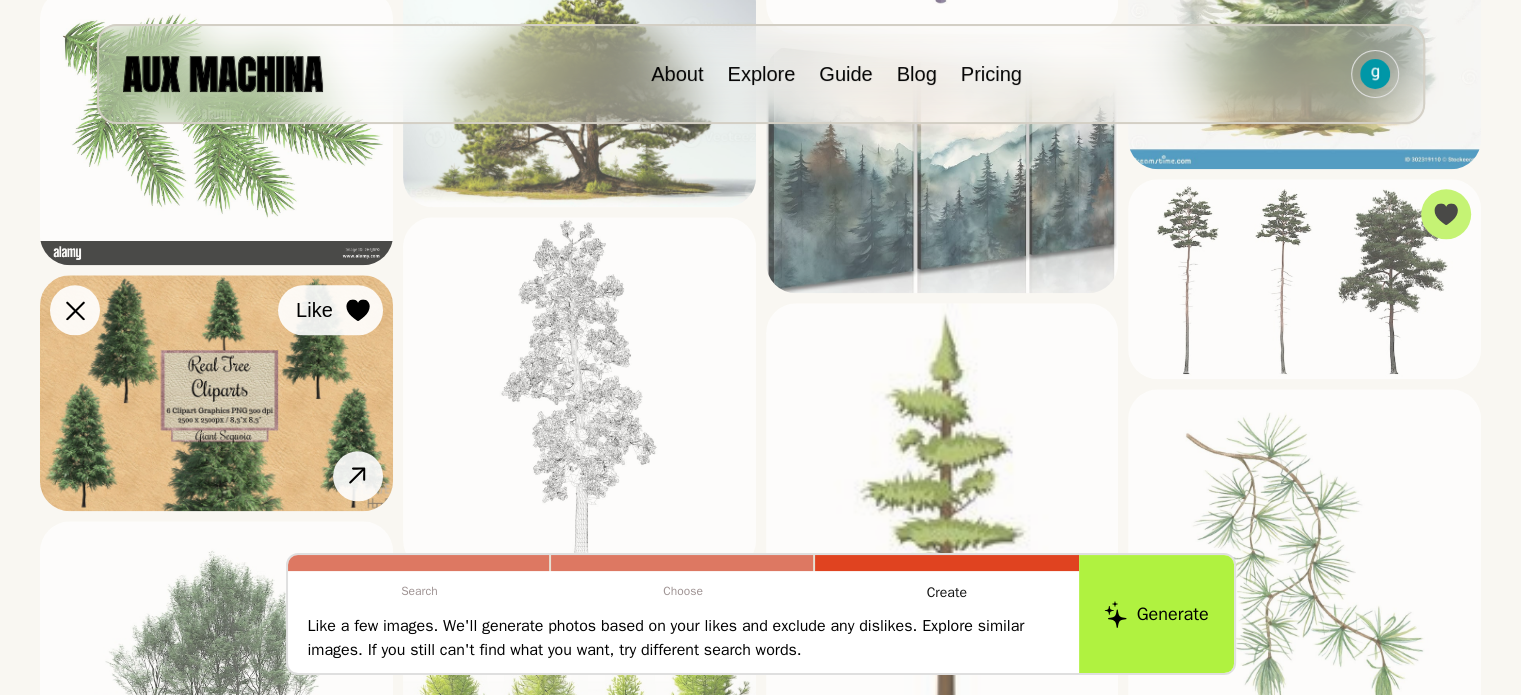 click 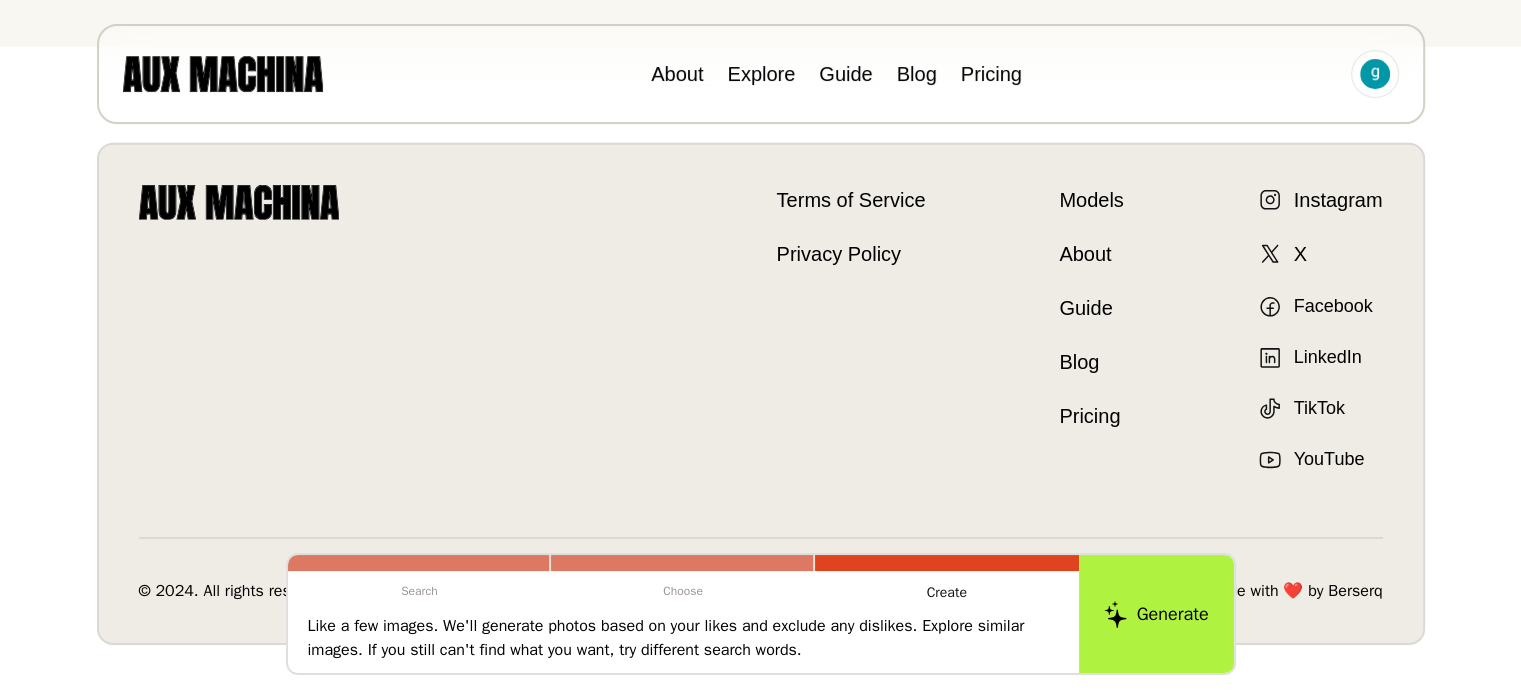 scroll, scrollTop: 6347, scrollLeft: 0, axis: vertical 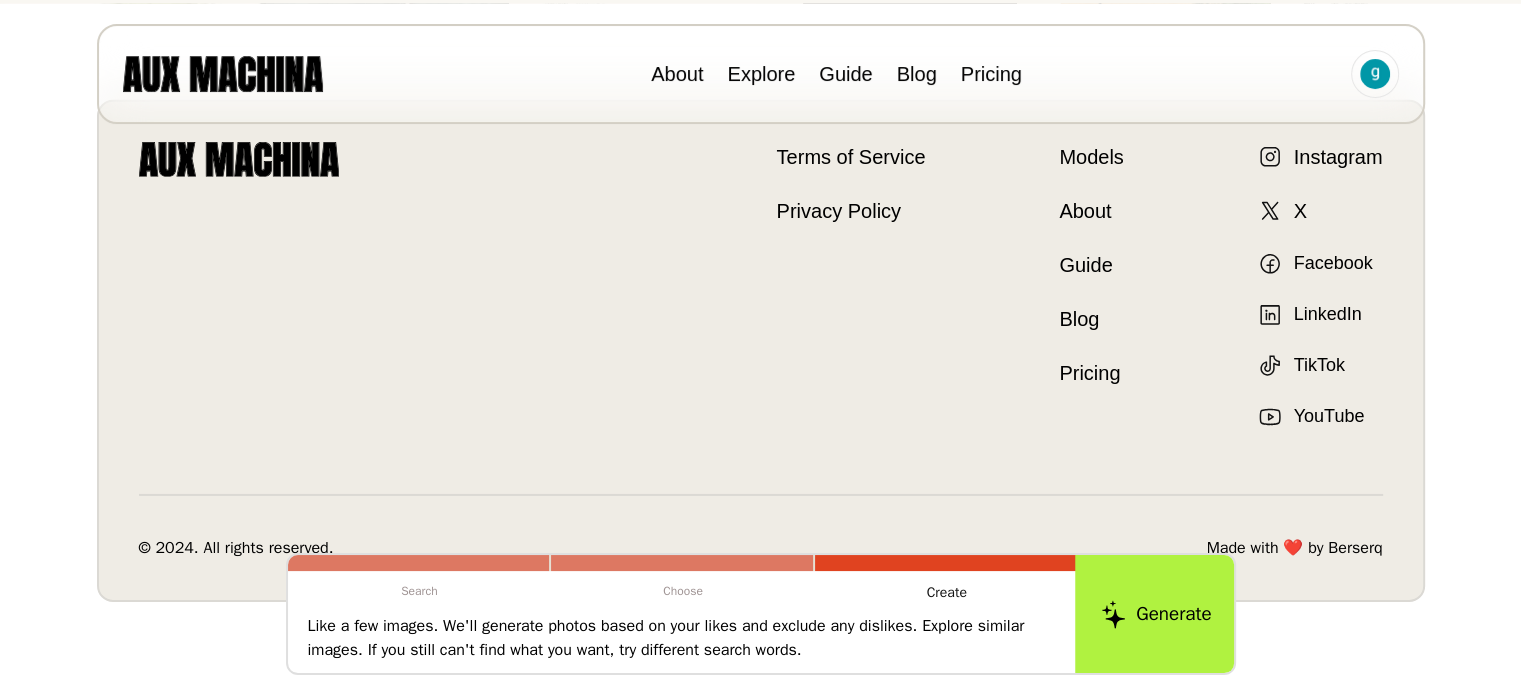 click on "Generate" at bounding box center (1156, 614) 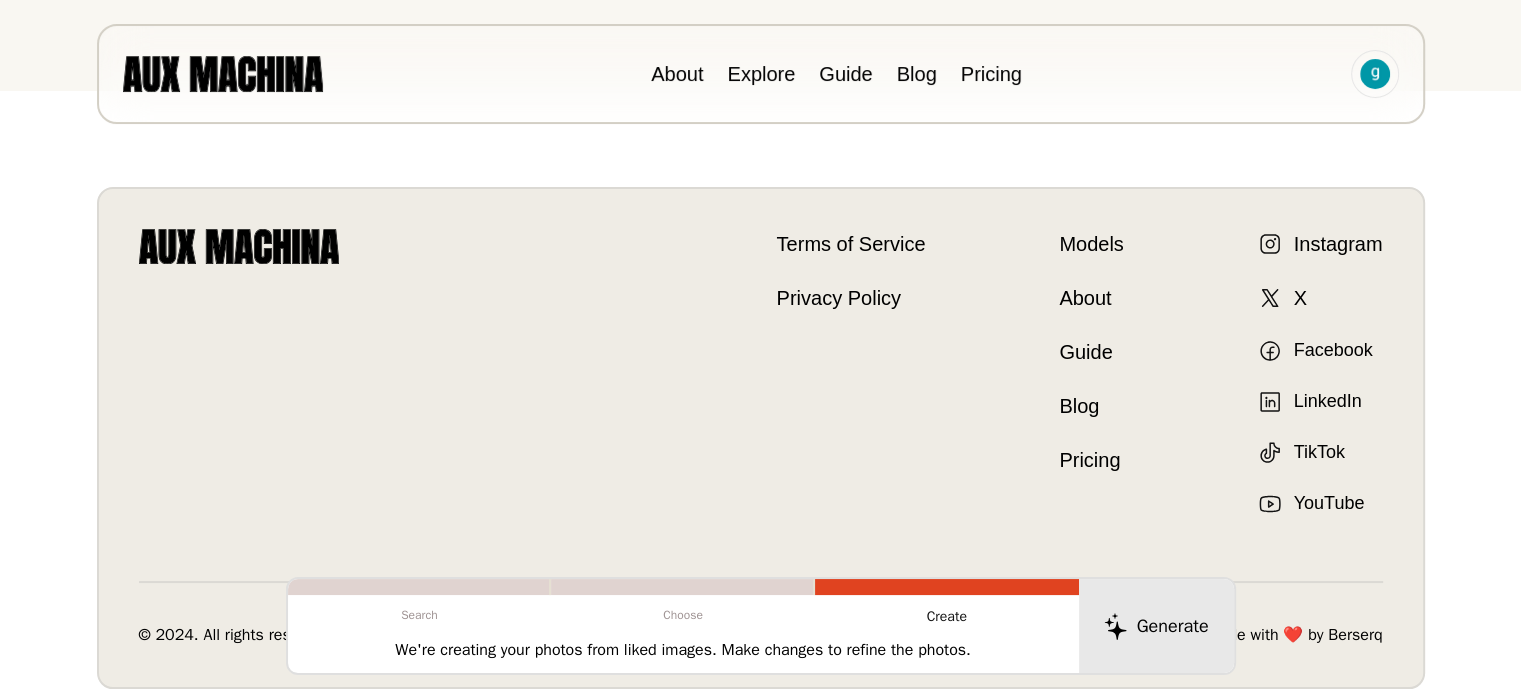 scroll, scrollTop: 609, scrollLeft: 0, axis: vertical 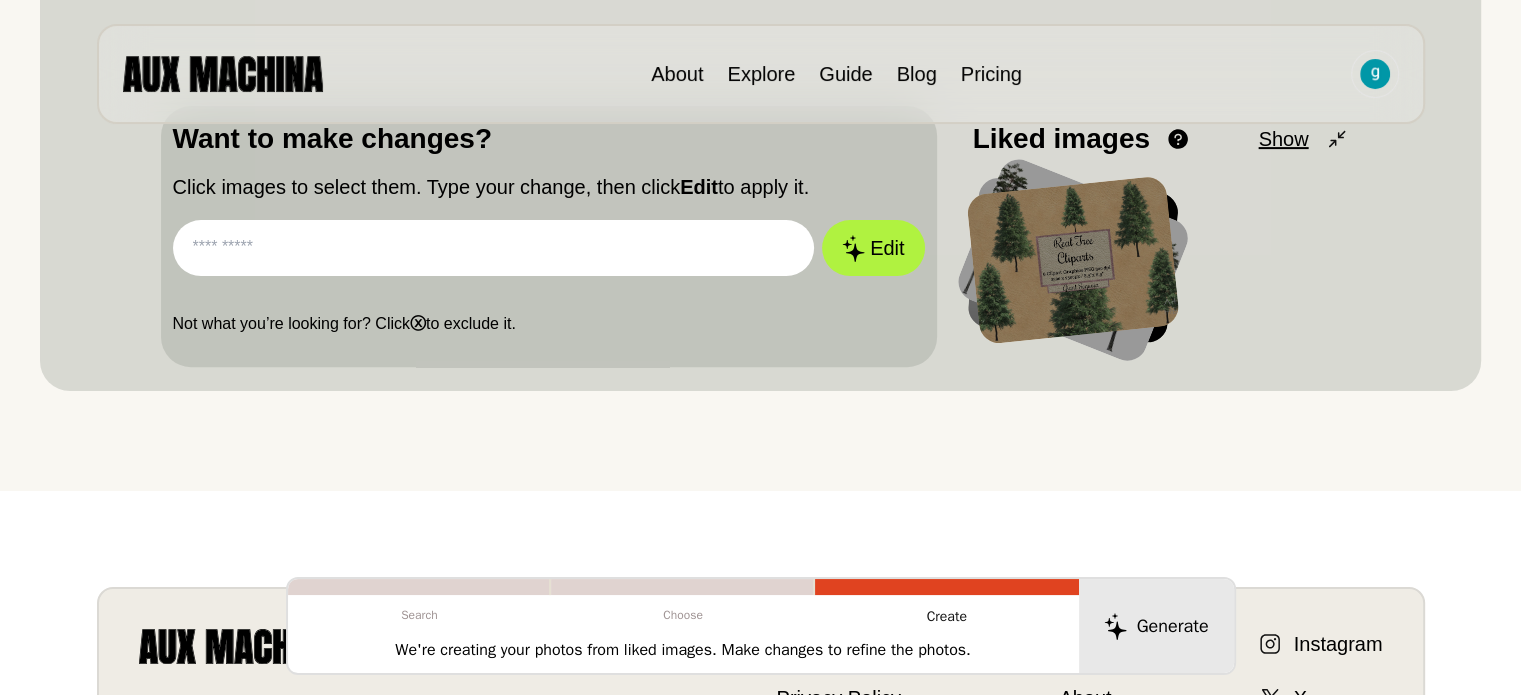 click at bounding box center [1072, 260] 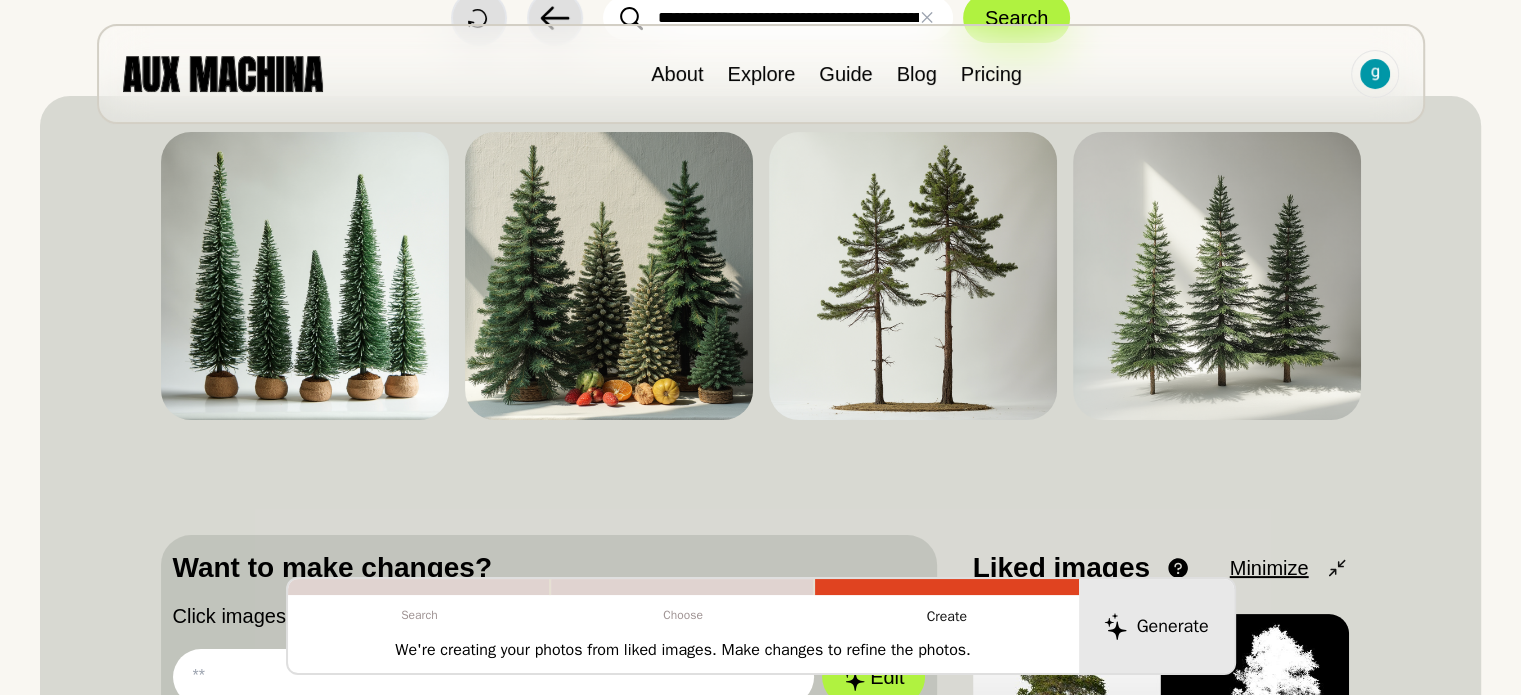 scroll, scrollTop: 9, scrollLeft: 0, axis: vertical 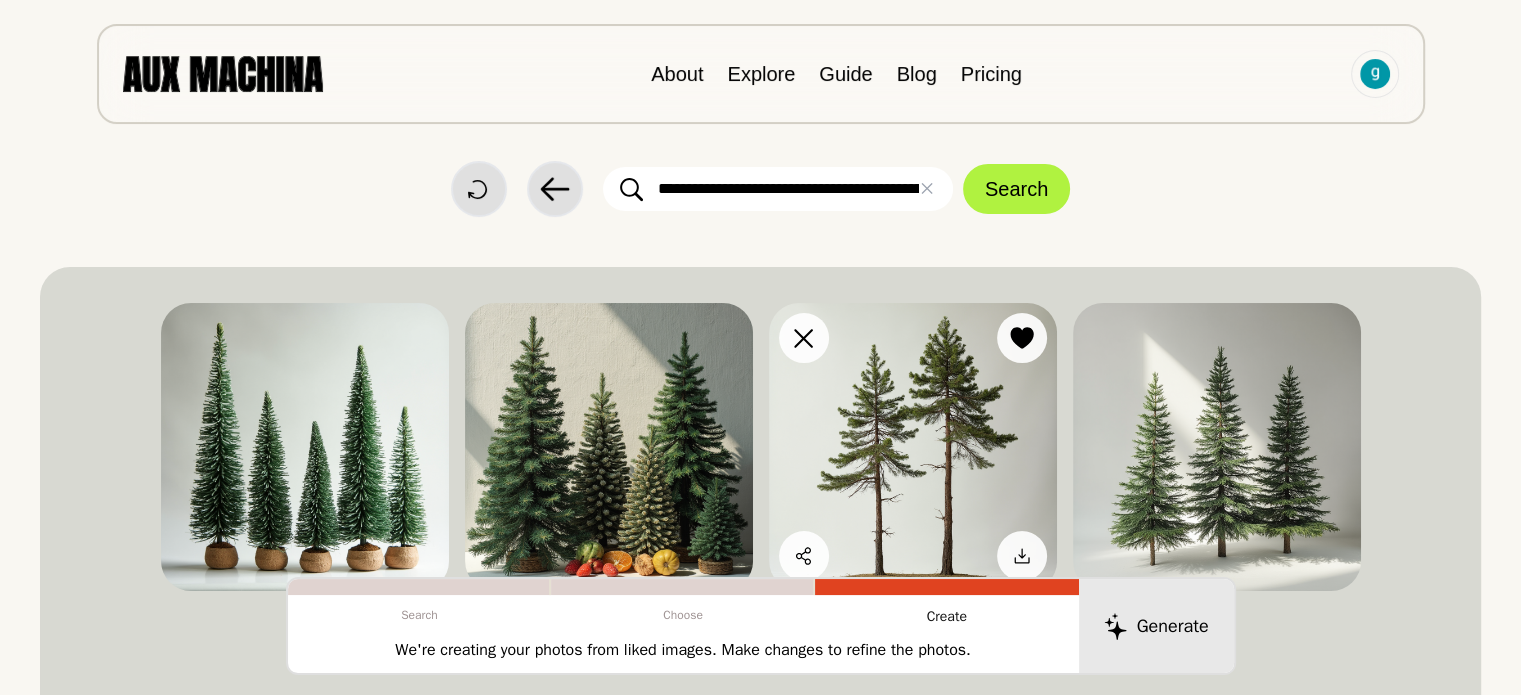 click at bounding box center (913, 447) 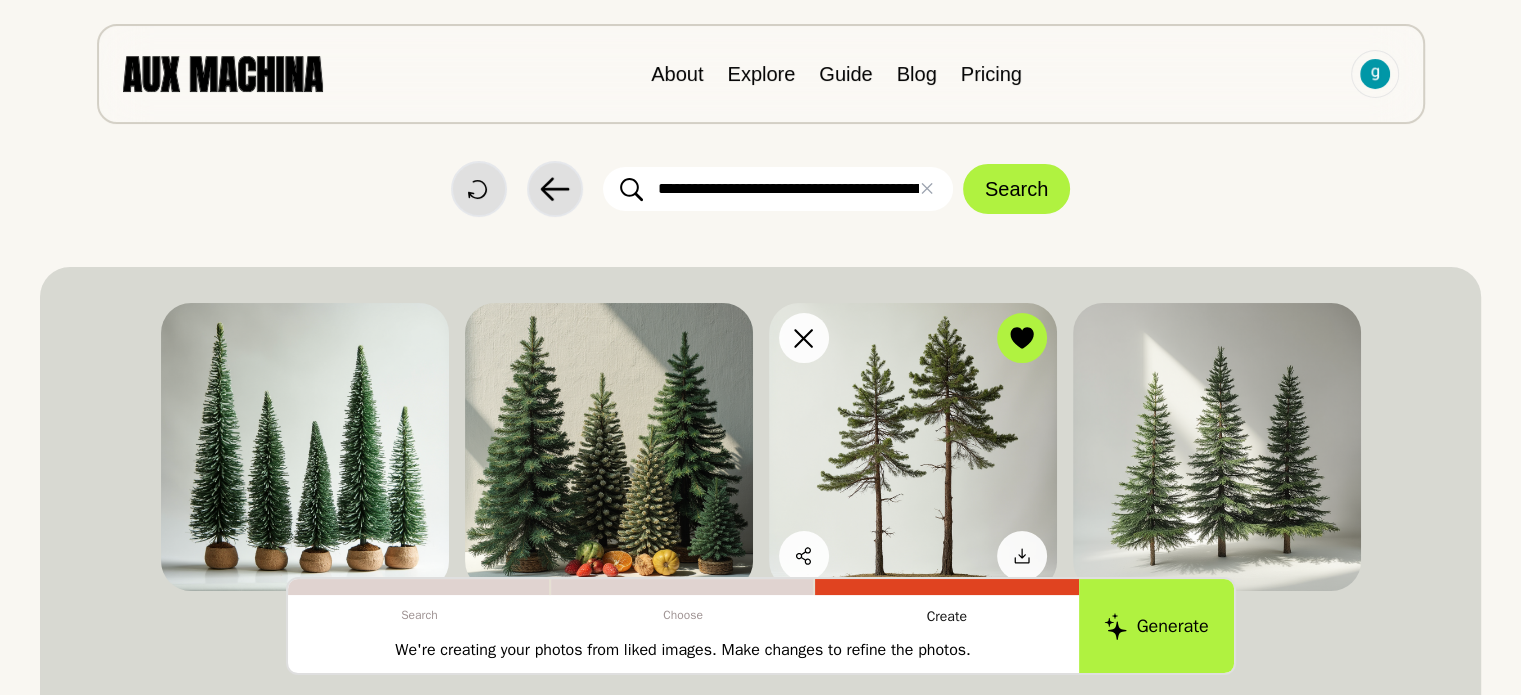 click at bounding box center (913, 447) 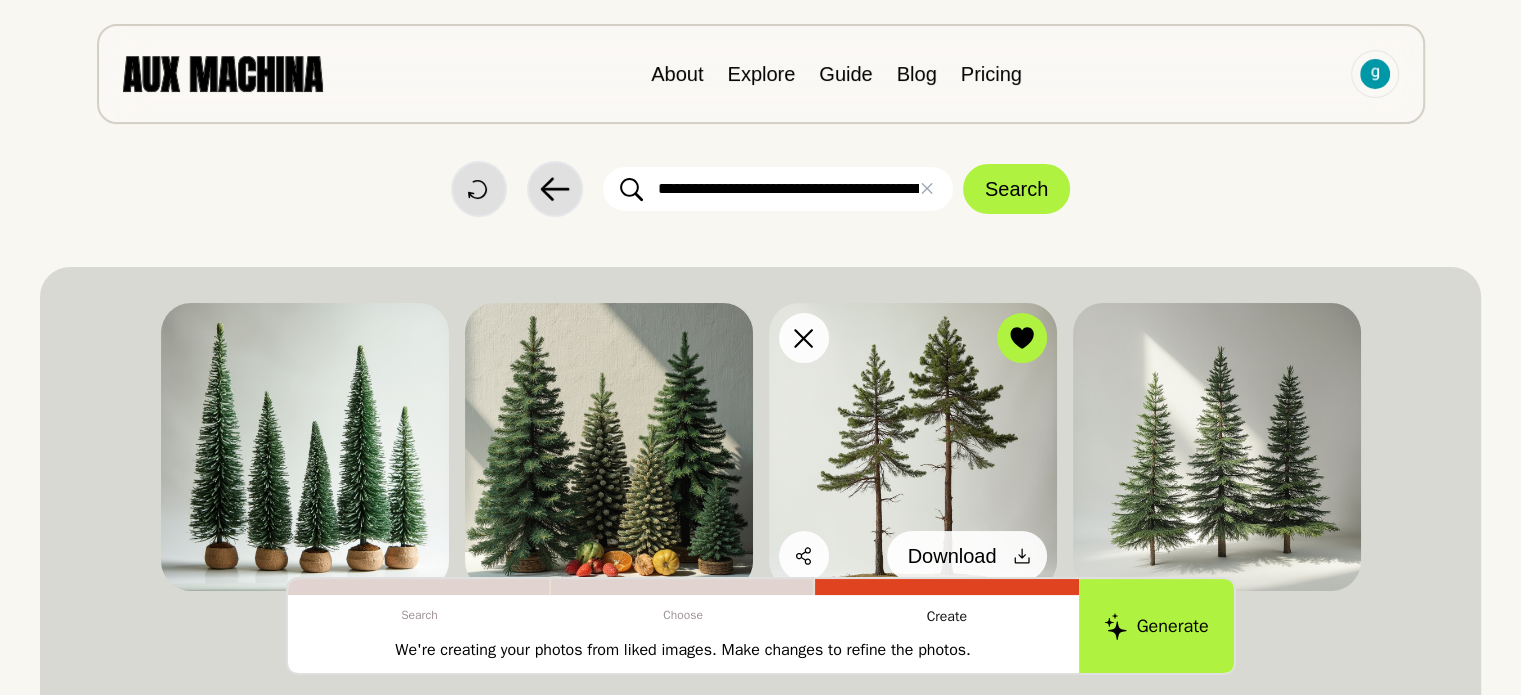 click at bounding box center [1022, 556] 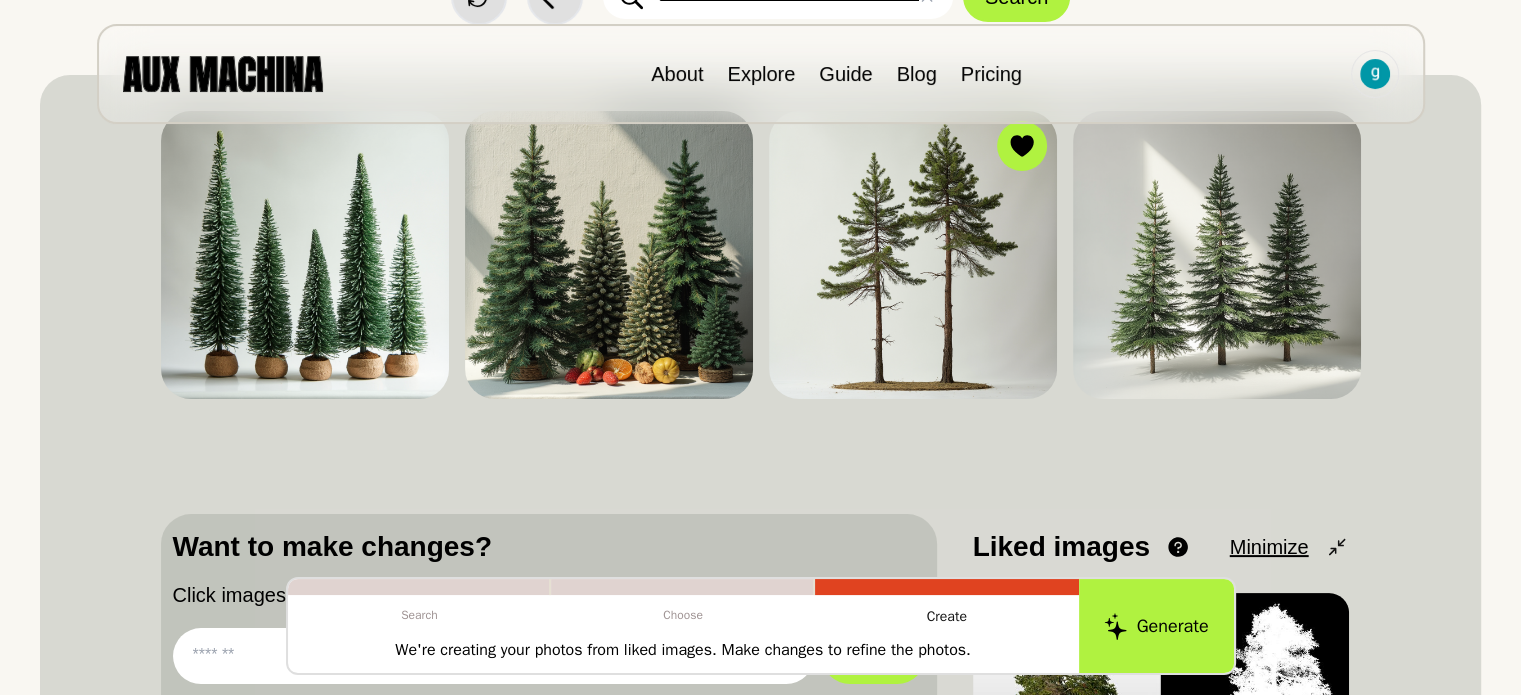 scroll, scrollTop: 209, scrollLeft: 0, axis: vertical 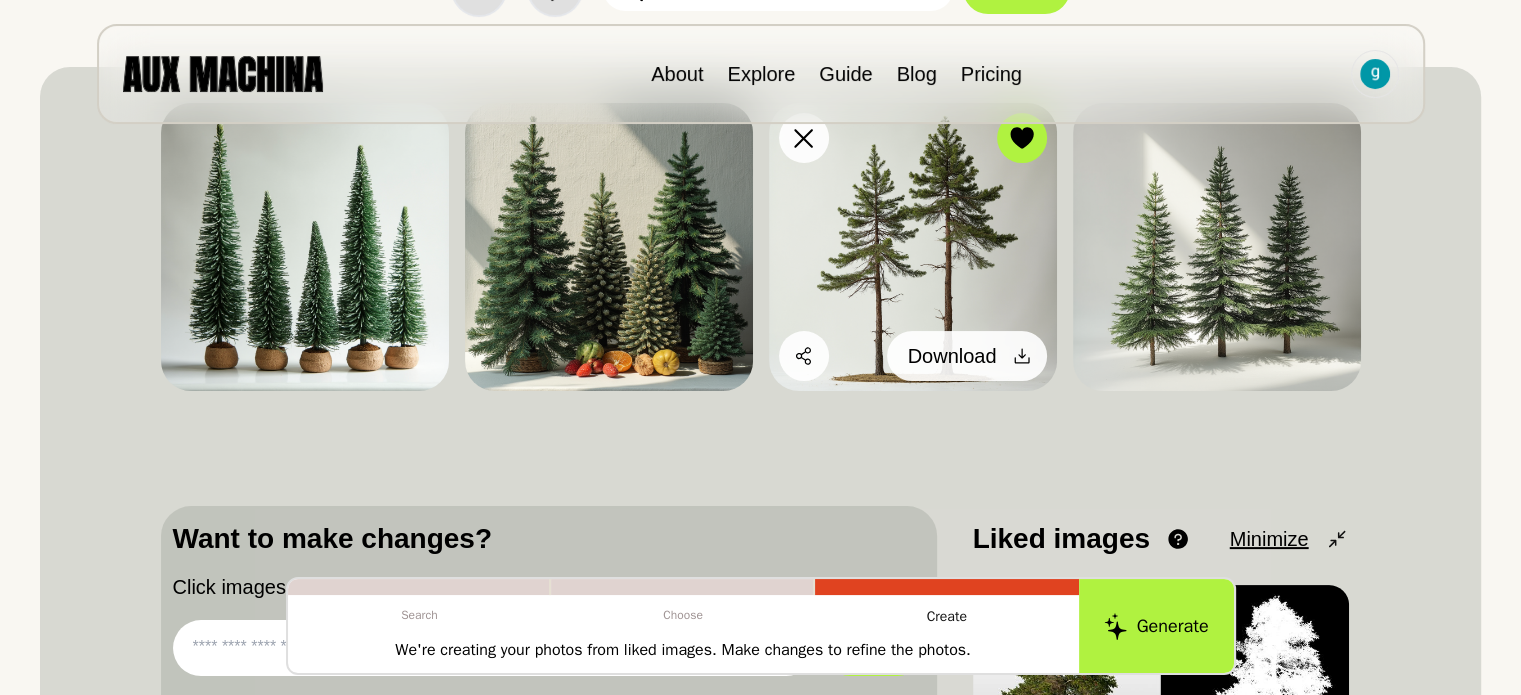 click on "Download" at bounding box center [952, 356] 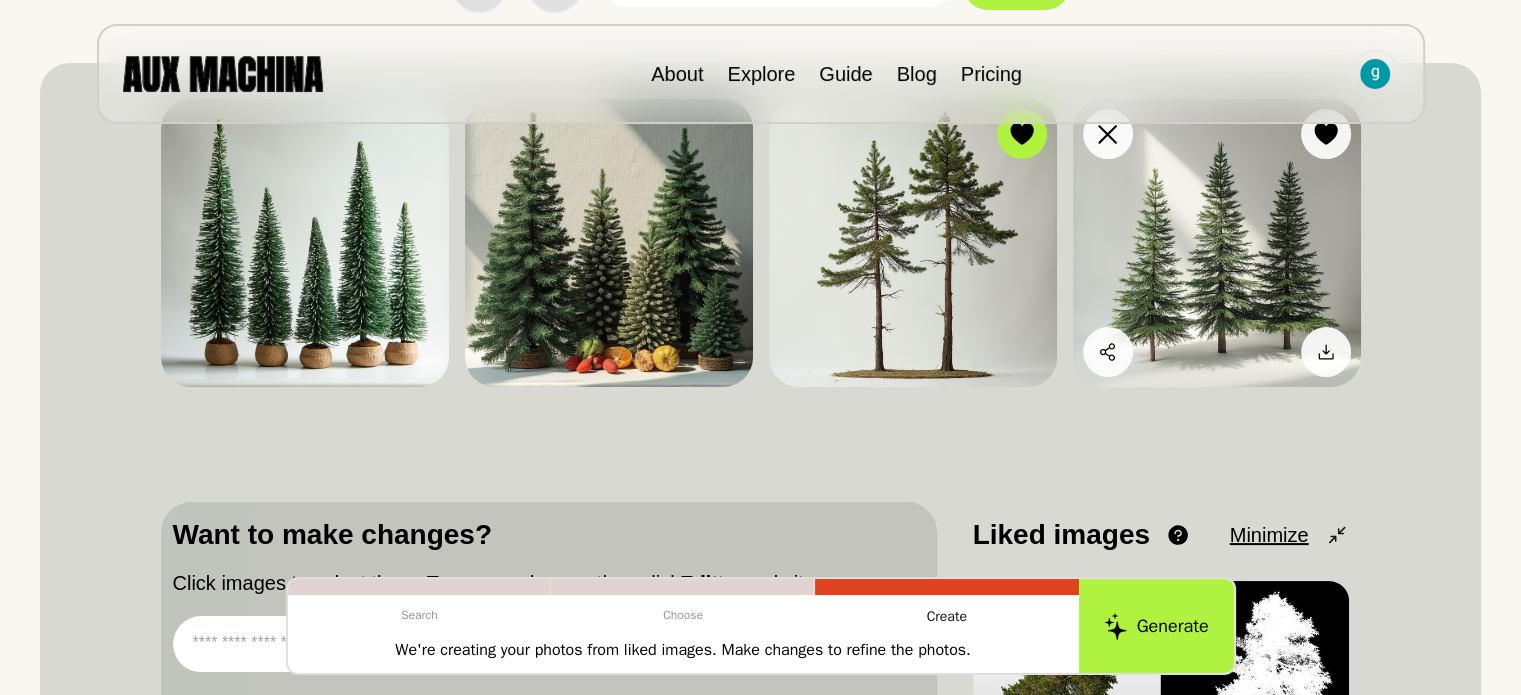 scroll, scrollTop: 109, scrollLeft: 0, axis: vertical 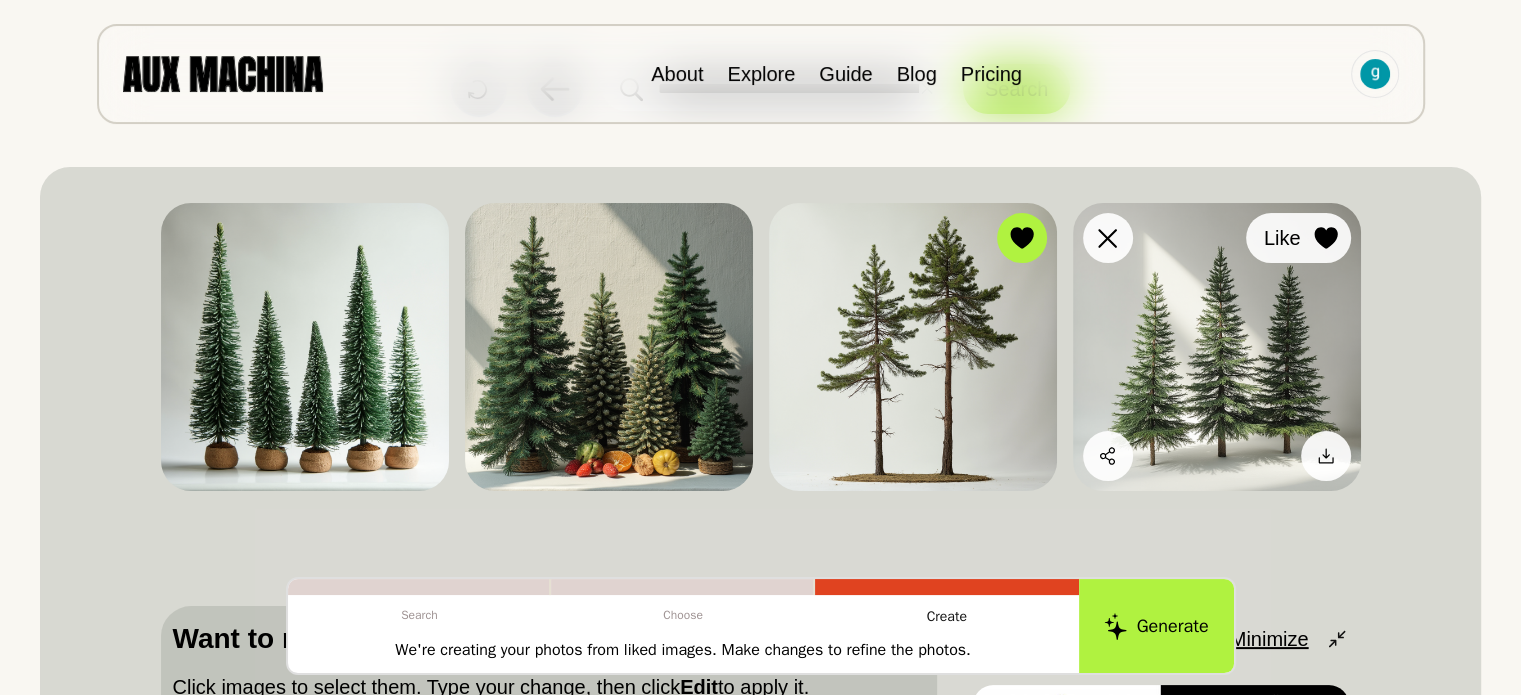 click at bounding box center (1326, 238) 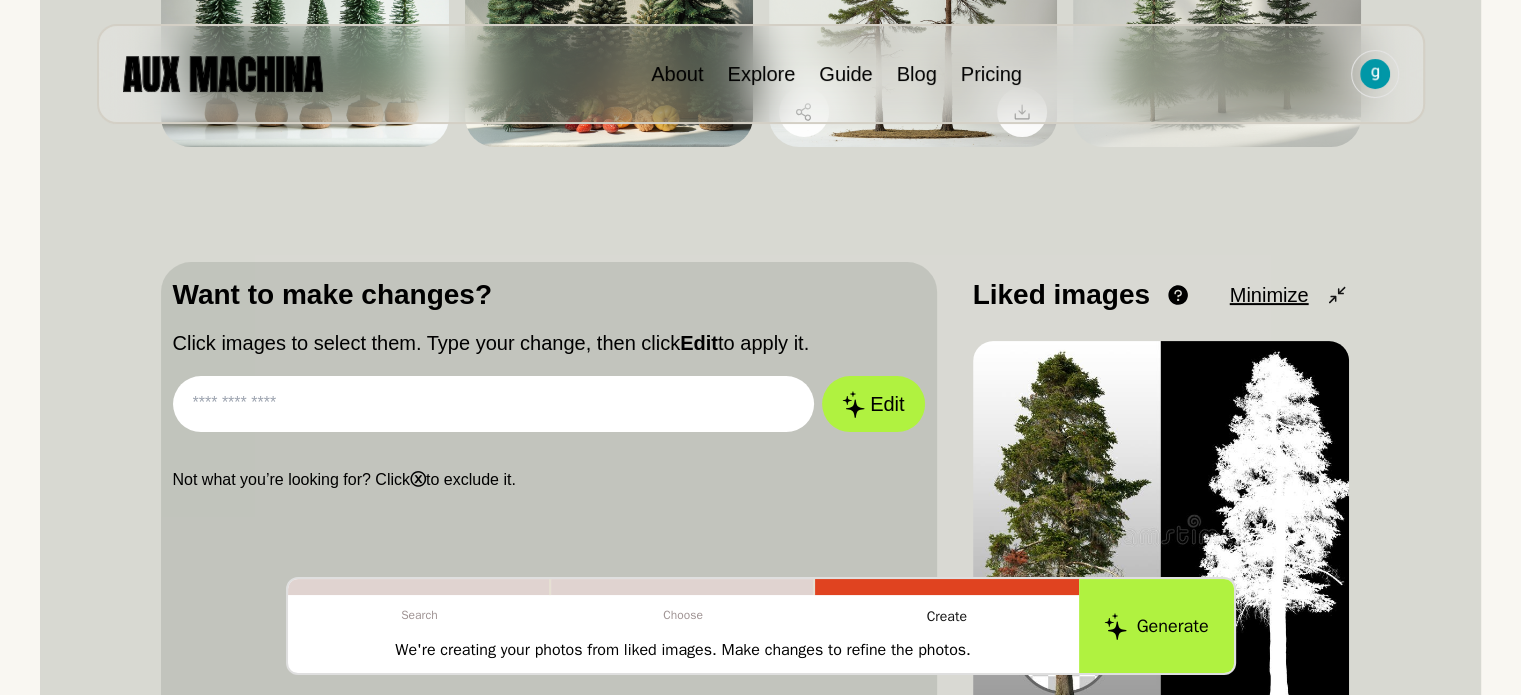 scroll, scrollTop: 609, scrollLeft: 0, axis: vertical 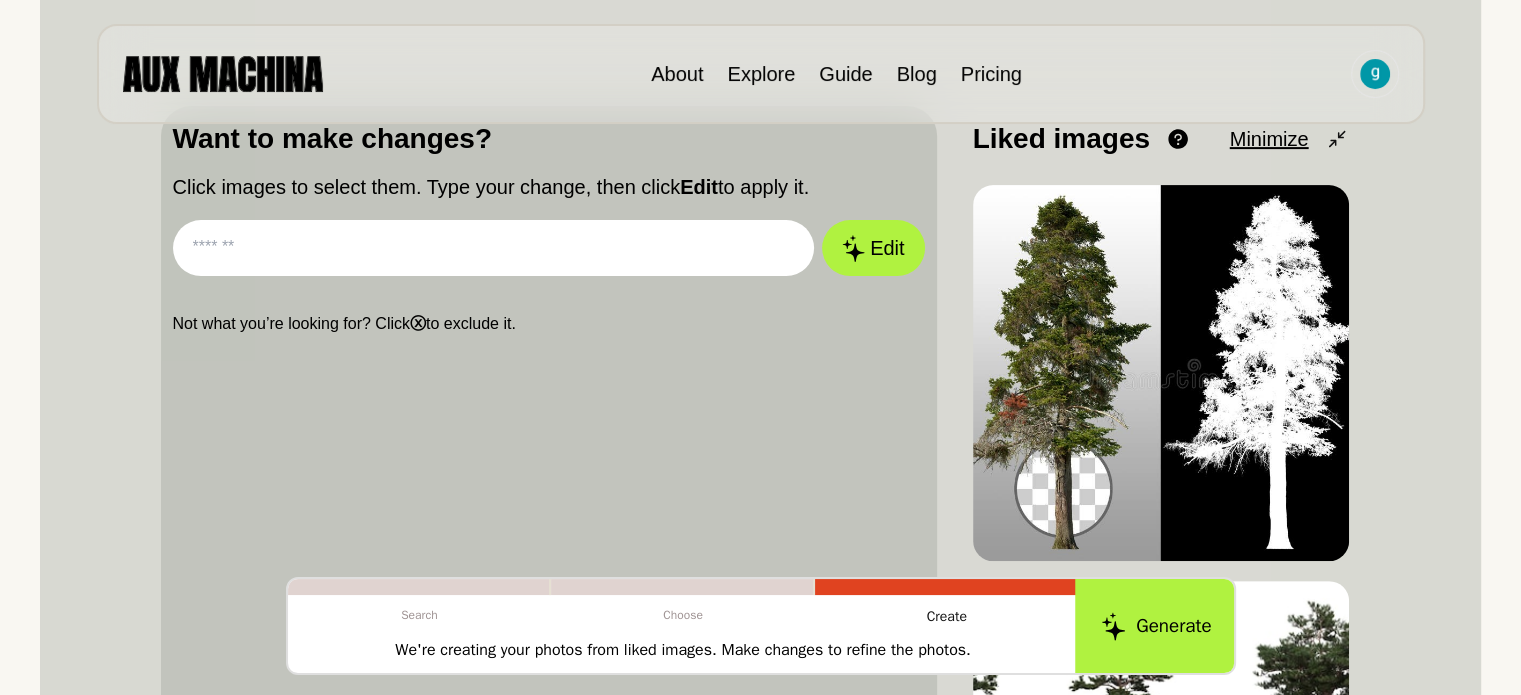 click on "Generate" at bounding box center [1156, 626] 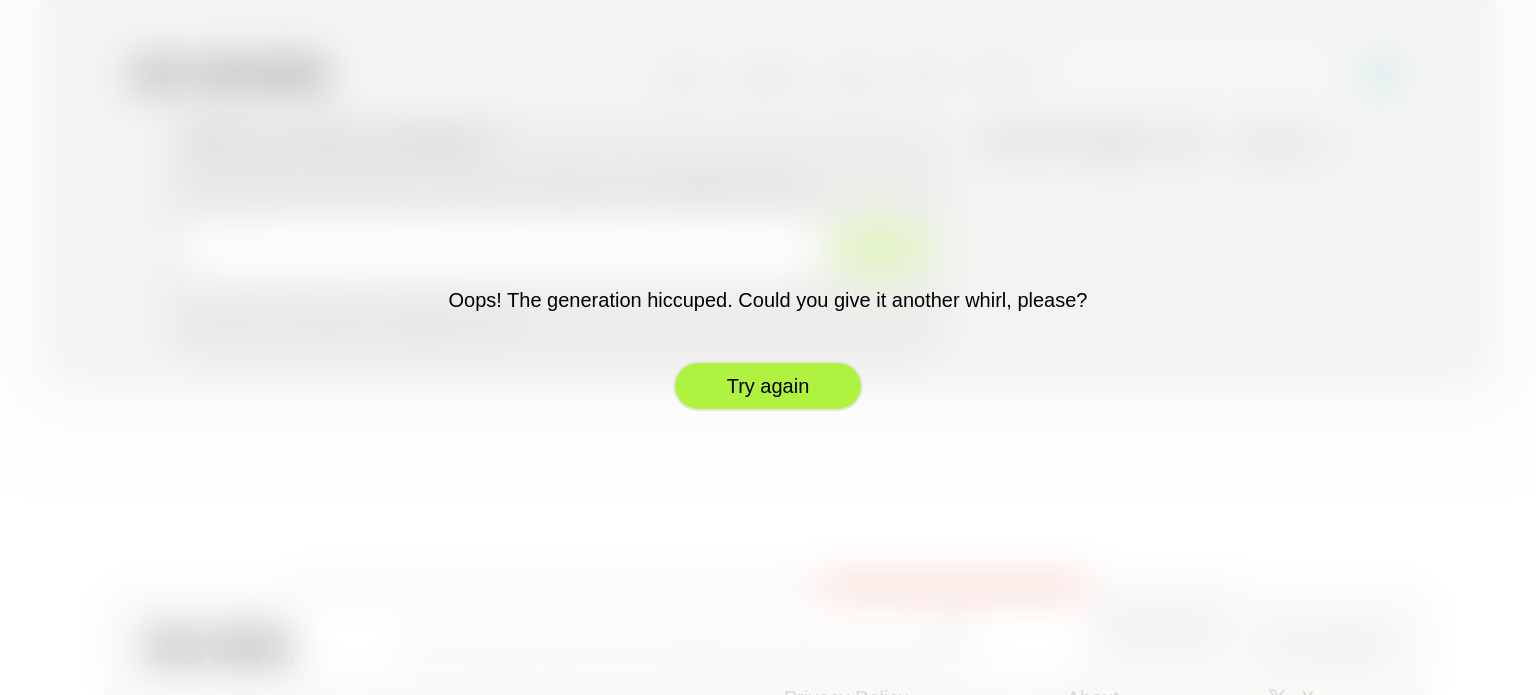 click on "Try again" at bounding box center (768, 386) 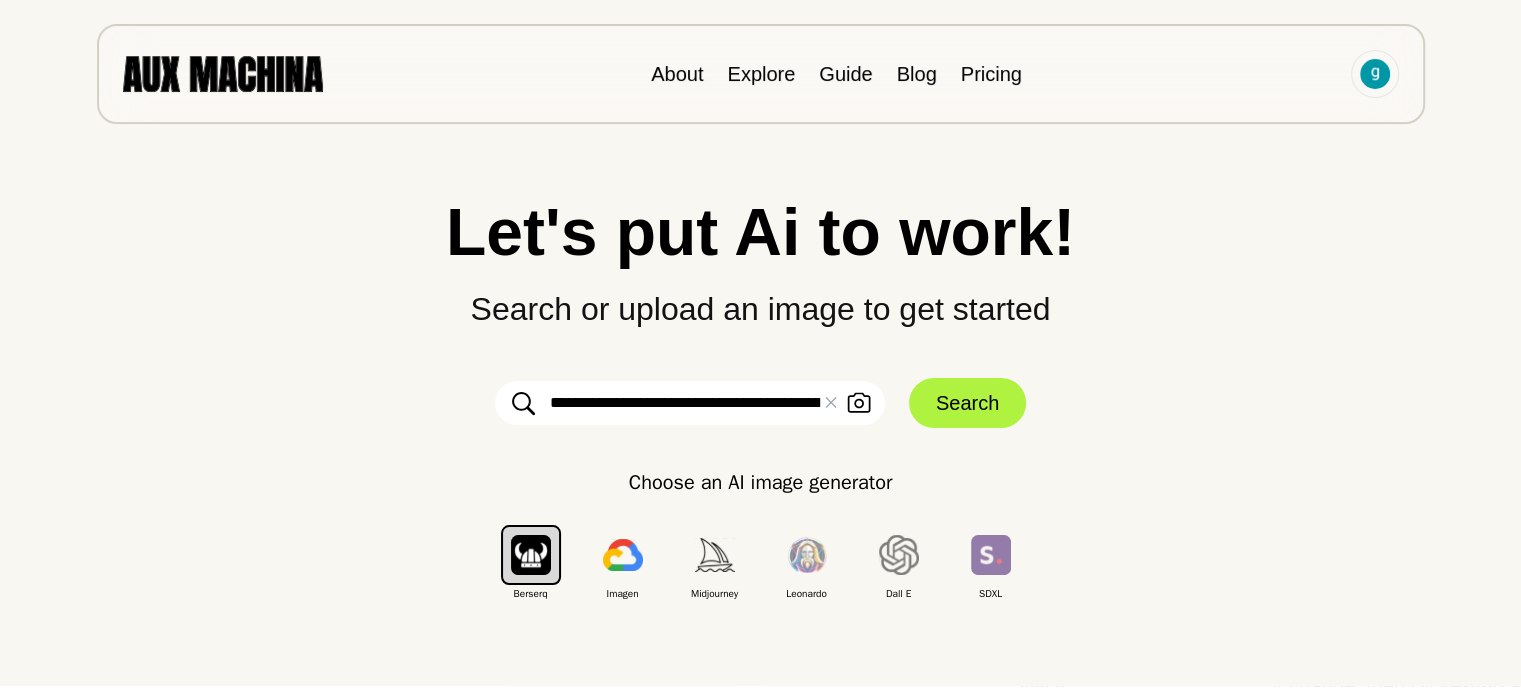 scroll, scrollTop: 0, scrollLeft: 0, axis: both 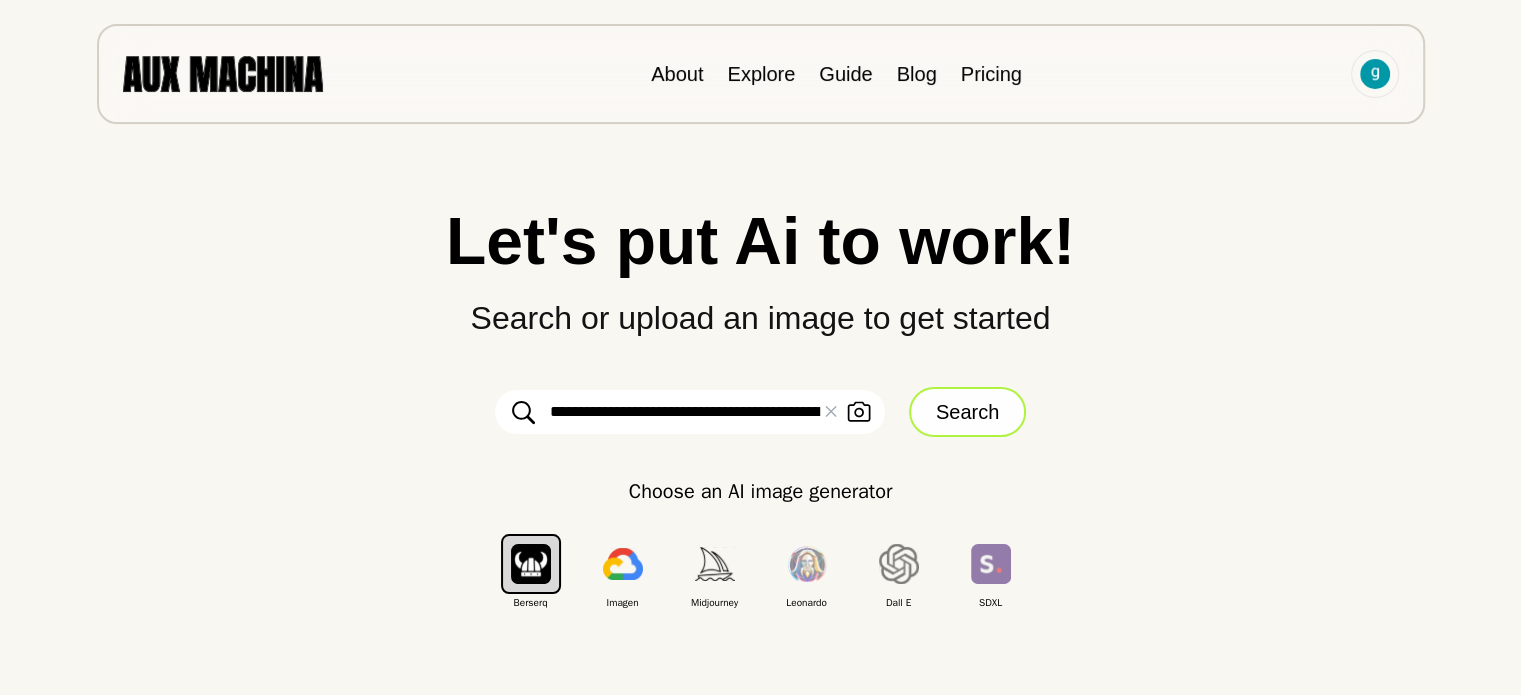 click on "Search" at bounding box center (967, 412) 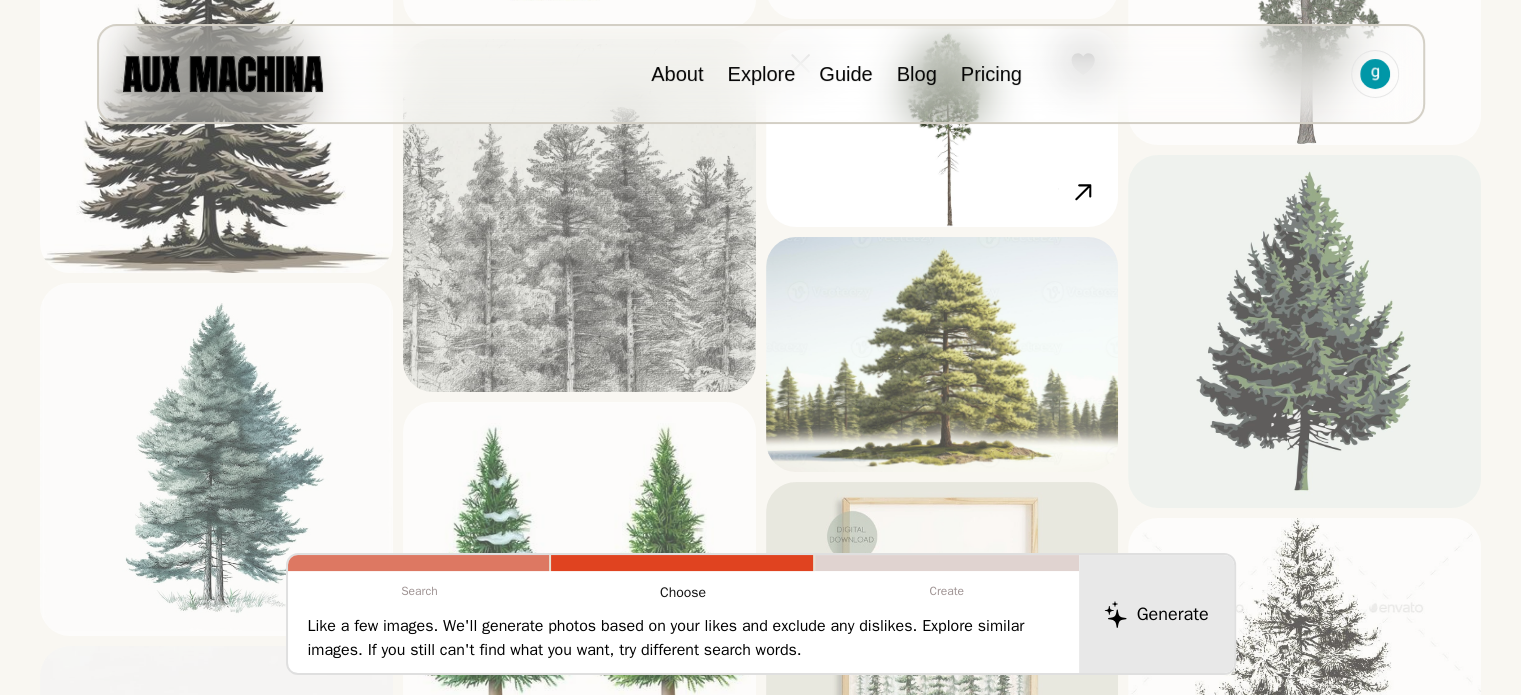 scroll, scrollTop: 697, scrollLeft: 0, axis: vertical 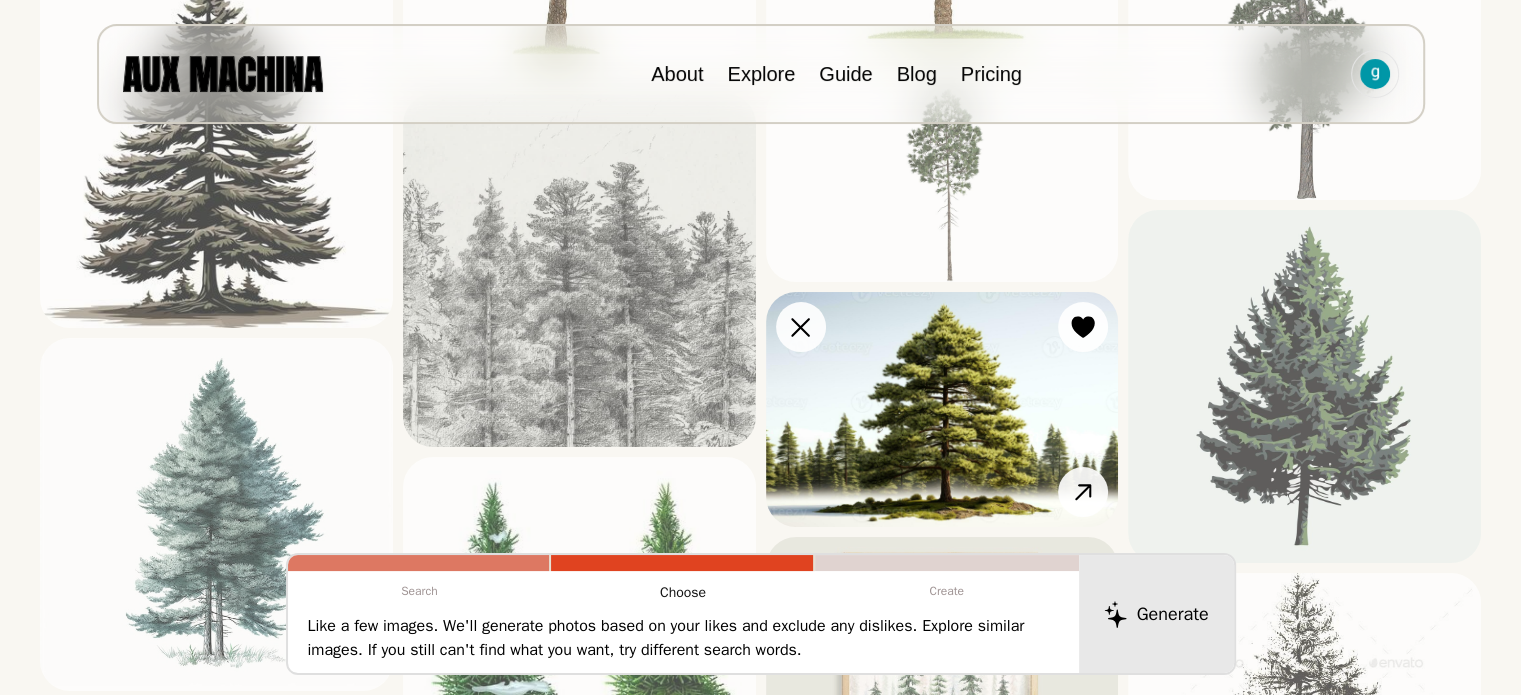 click at bounding box center (942, 409) 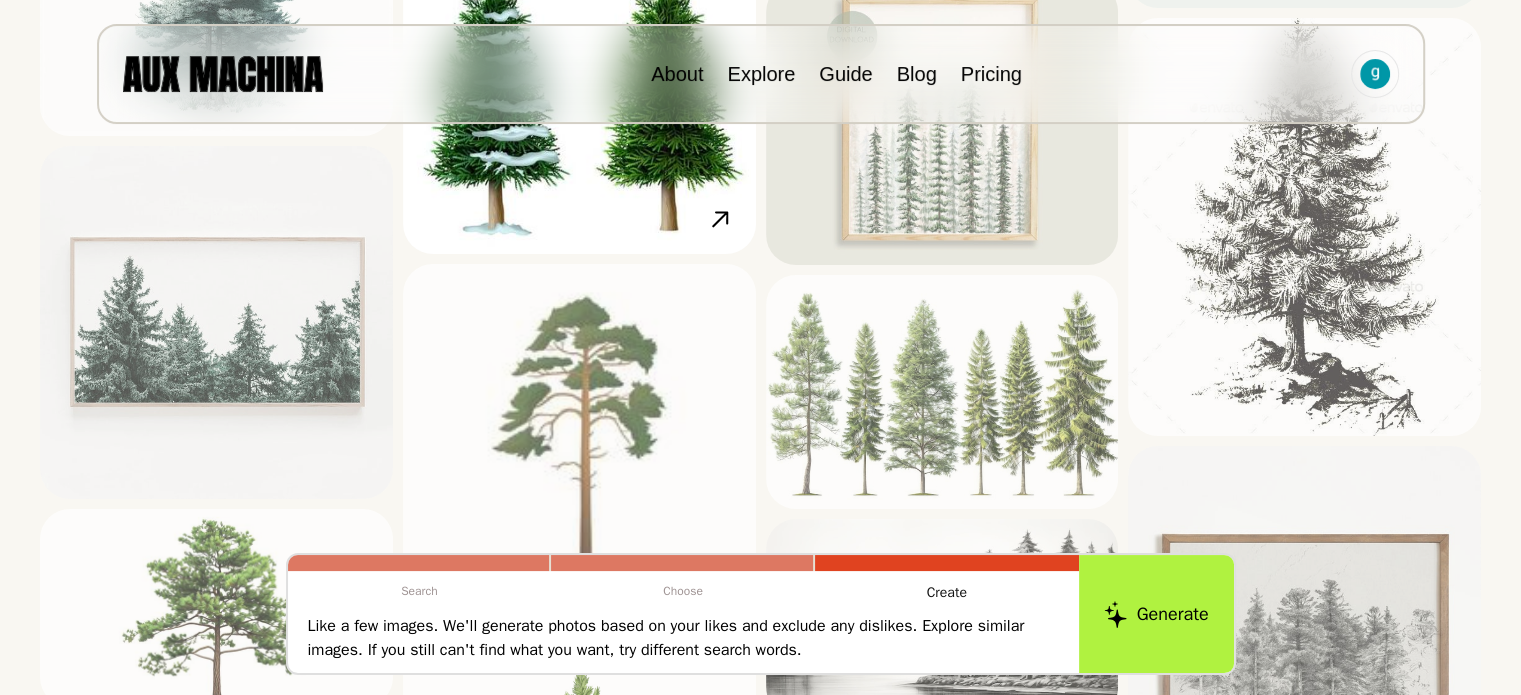 scroll, scrollTop: 1297, scrollLeft: 0, axis: vertical 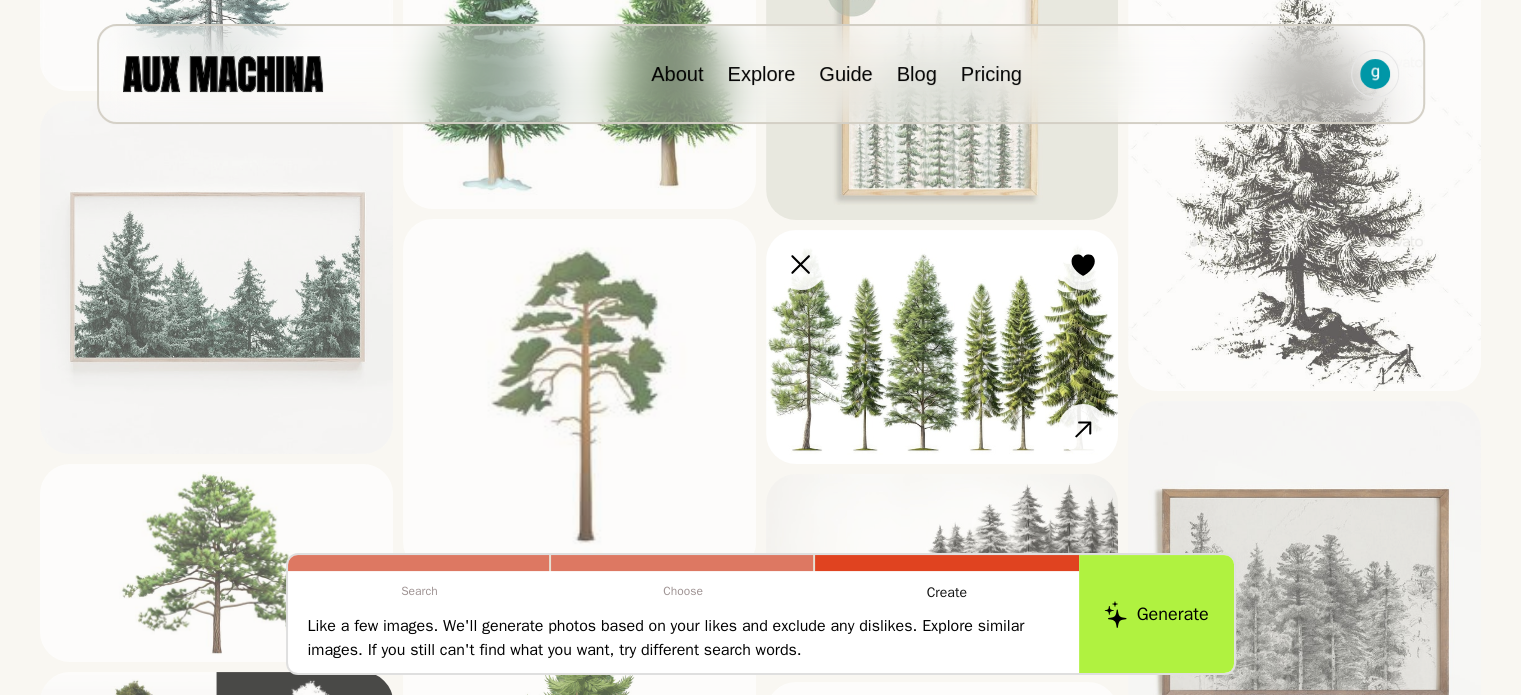 click at bounding box center [942, 347] 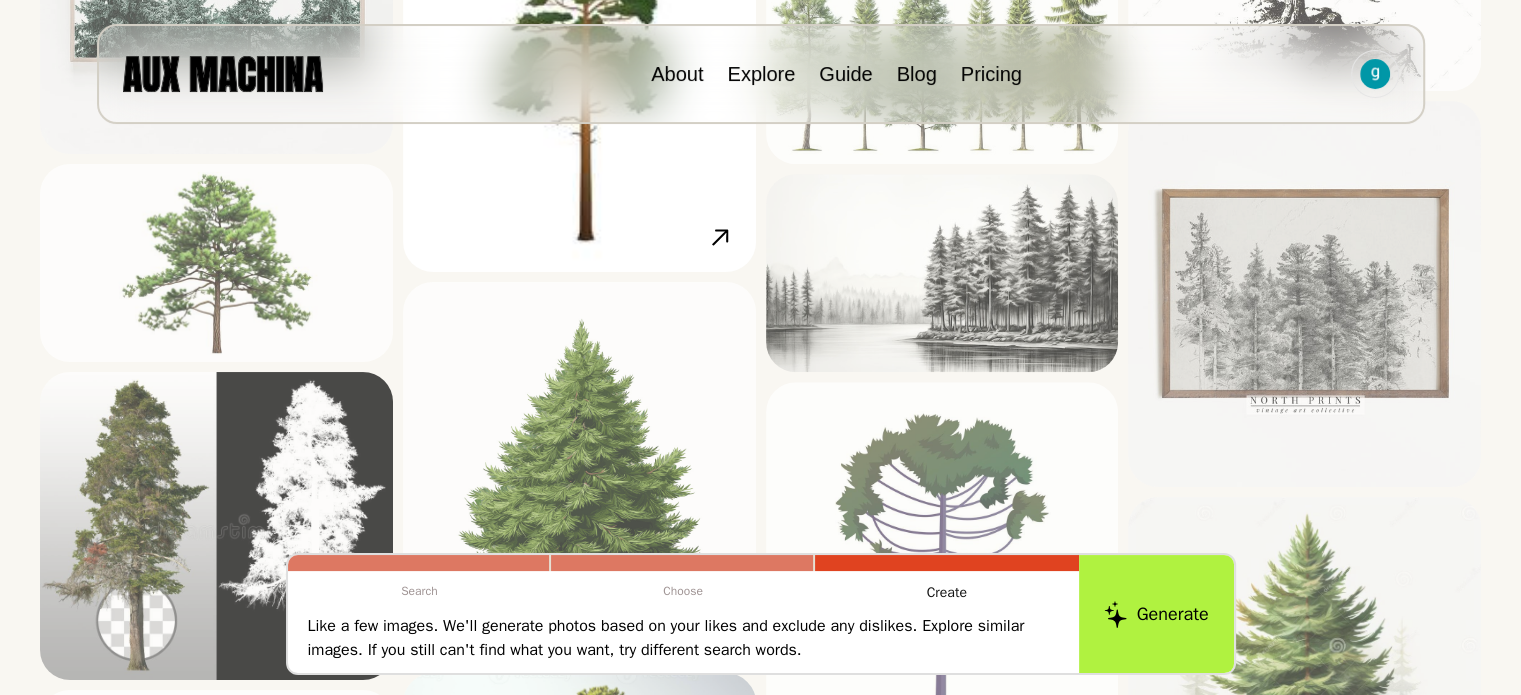 scroll, scrollTop: 1697, scrollLeft: 0, axis: vertical 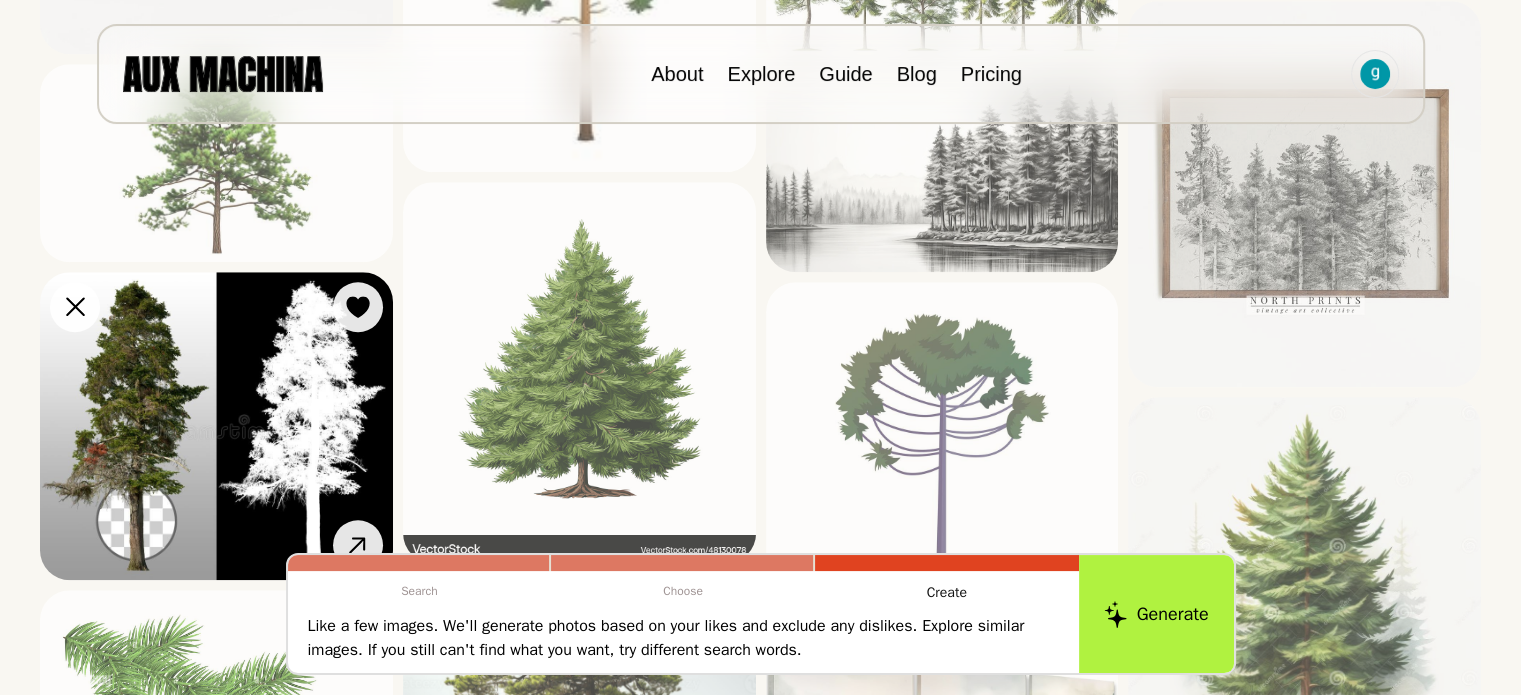 click at bounding box center [216, 426] 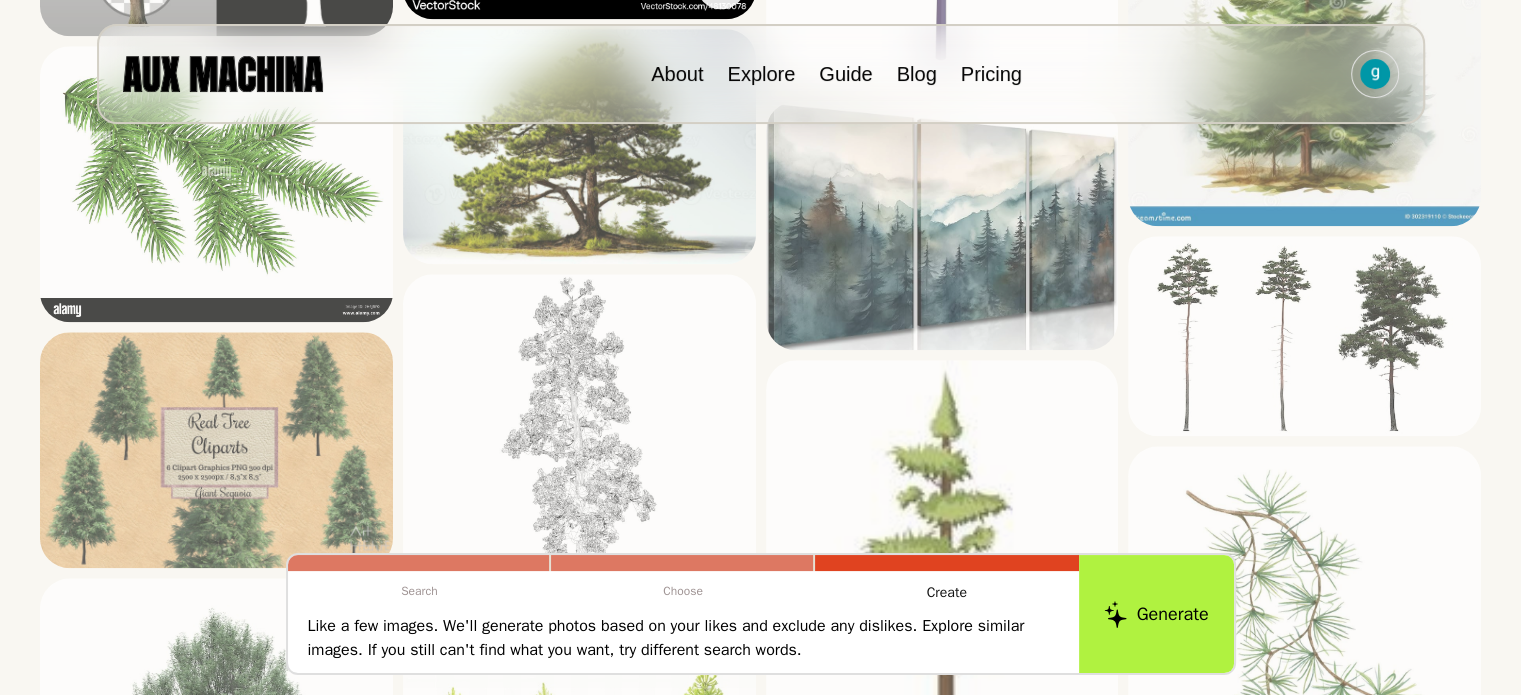 scroll, scrollTop: 2297, scrollLeft: 0, axis: vertical 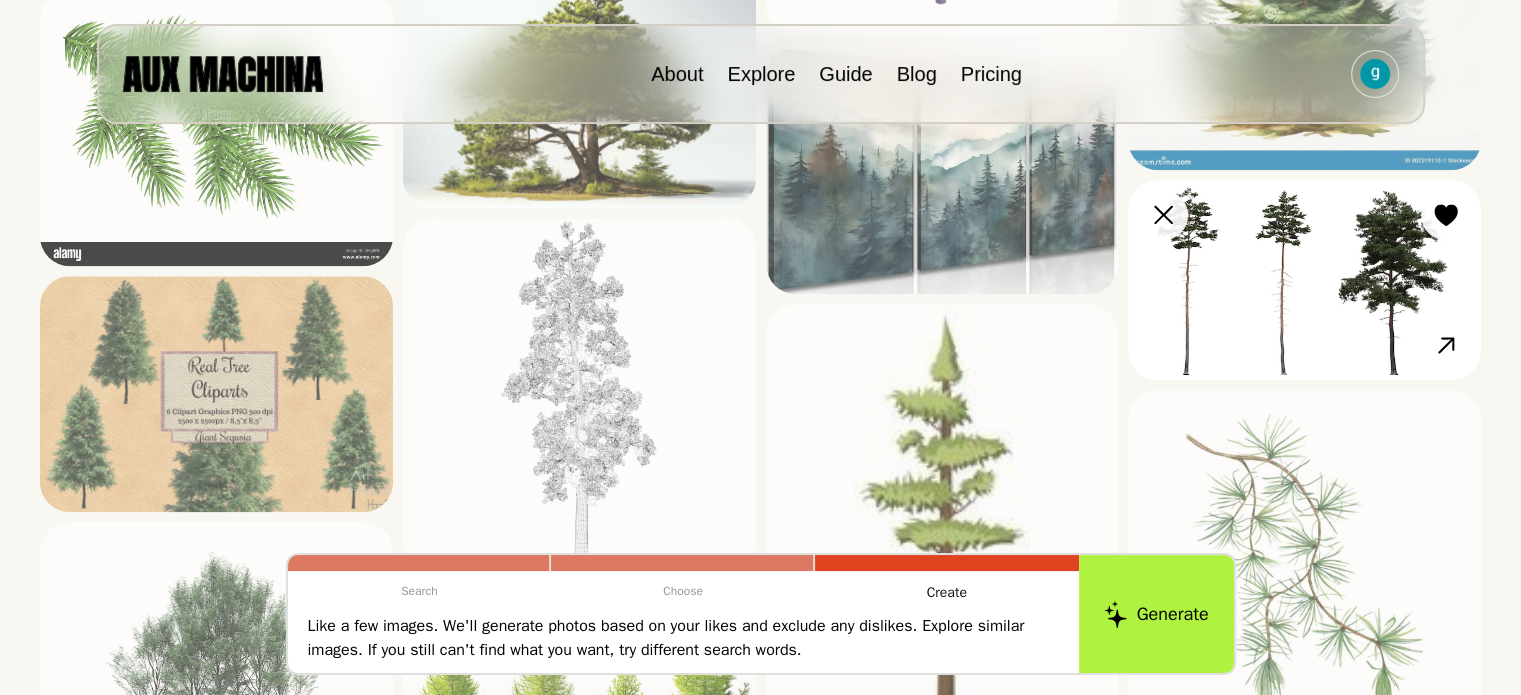 click at bounding box center [1304, 280] 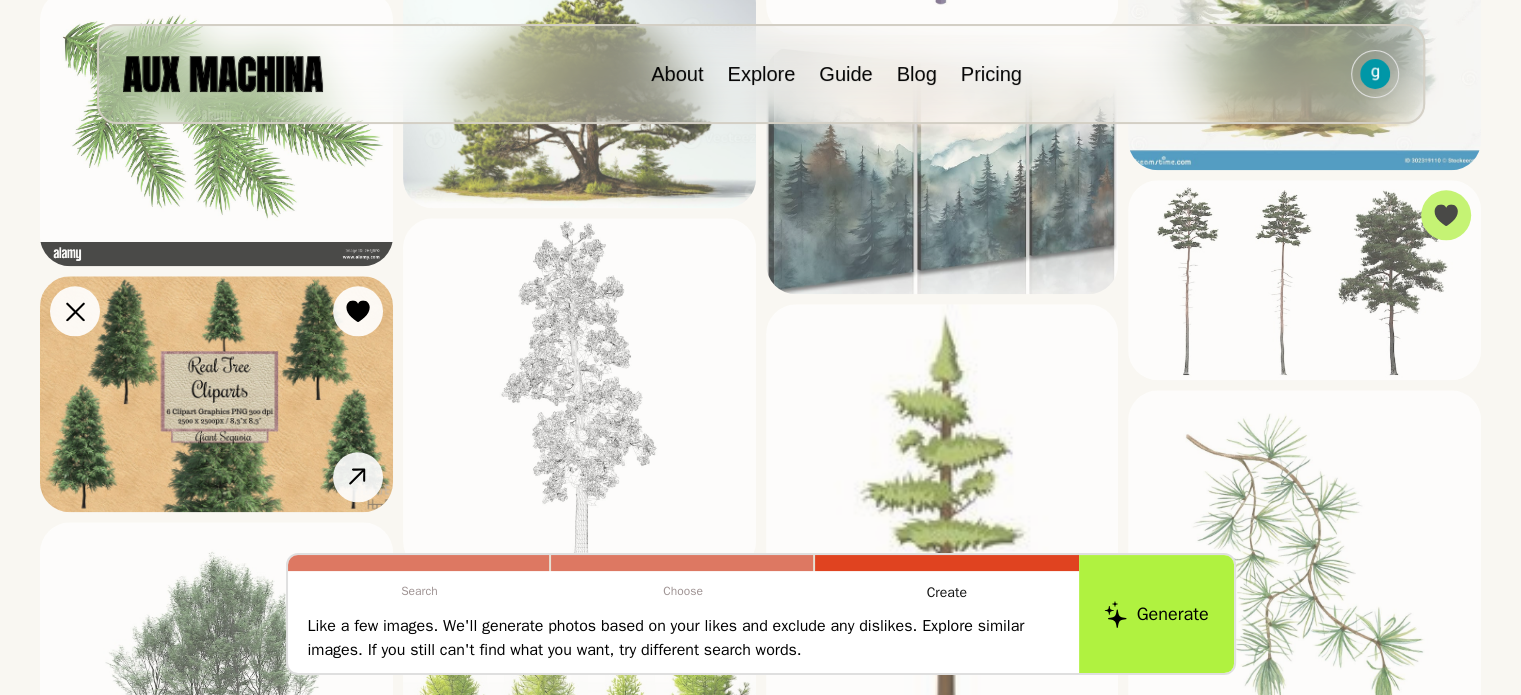 click at bounding box center (216, 393) 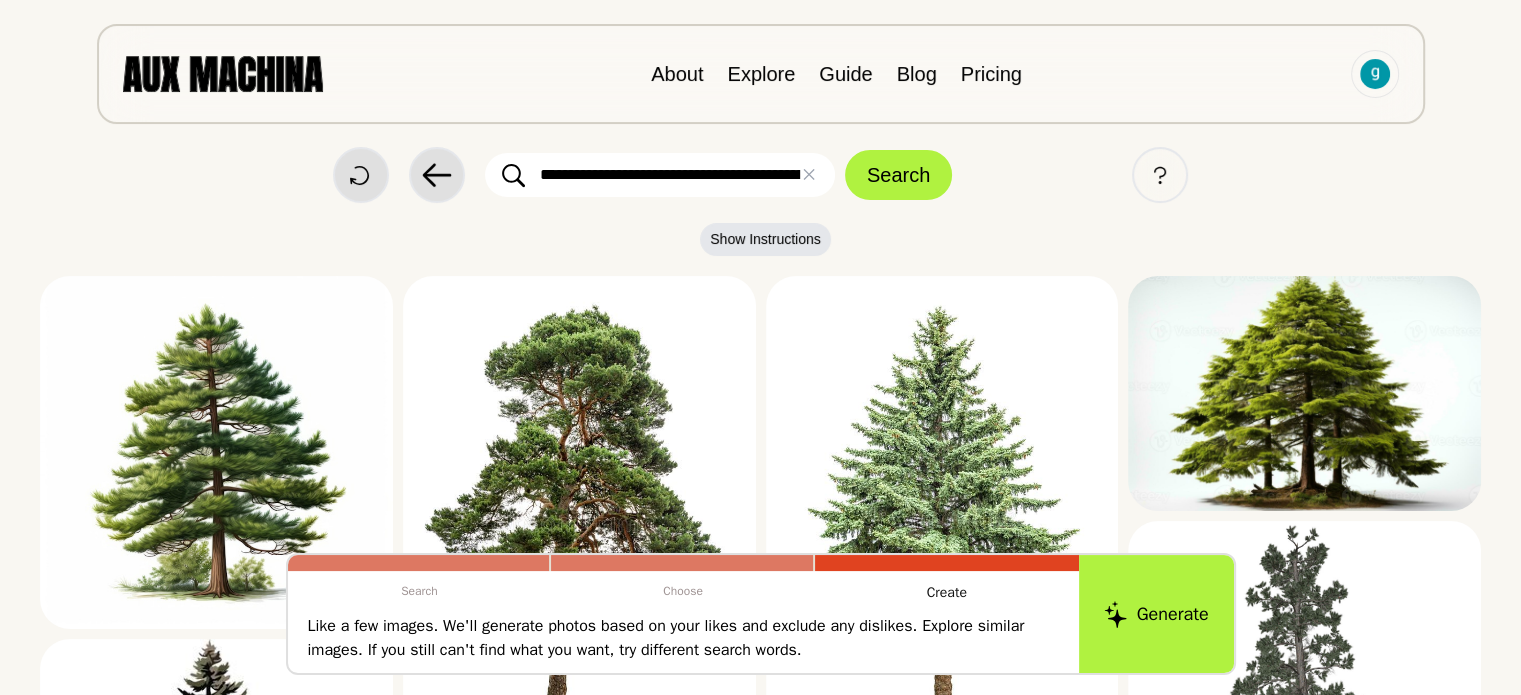 scroll, scrollTop: 0, scrollLeft: 0, axis: both 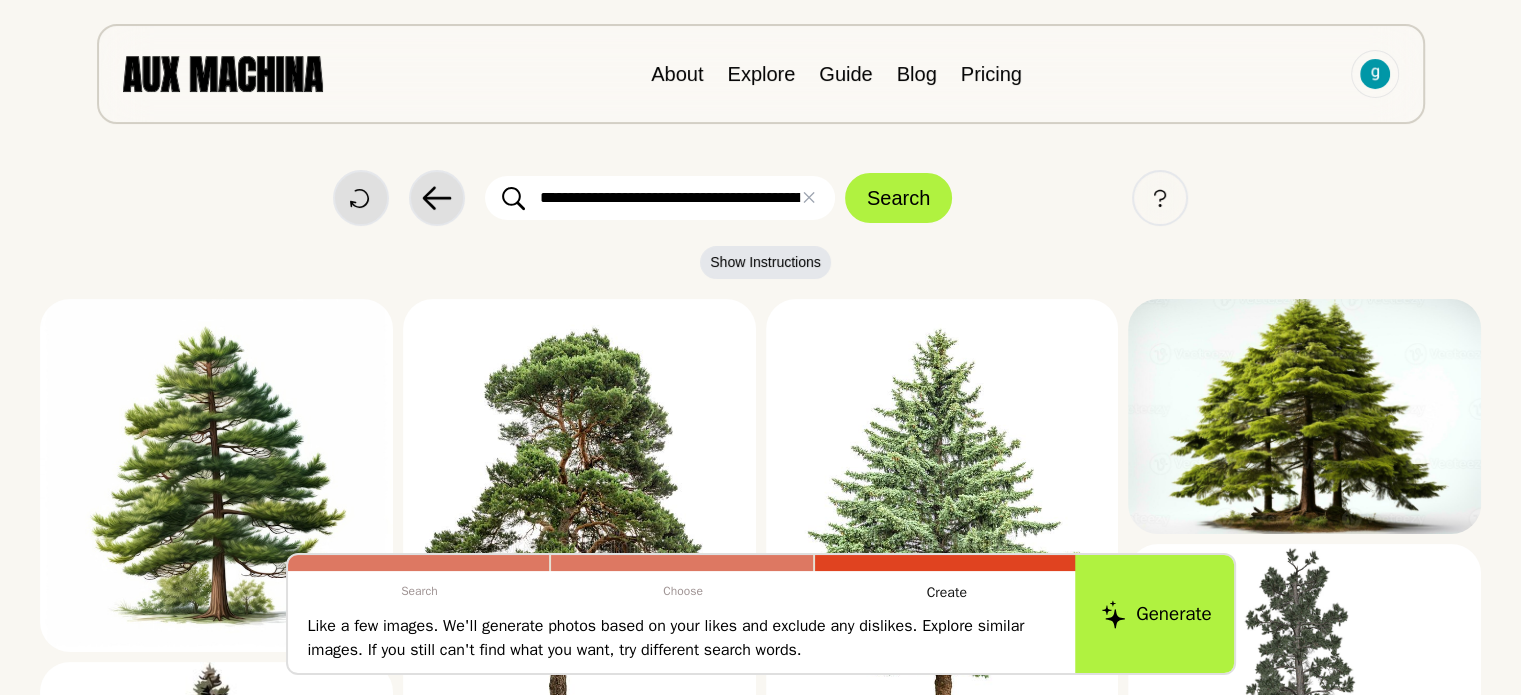 click on "Generate" at bounding box center (1156, 614) 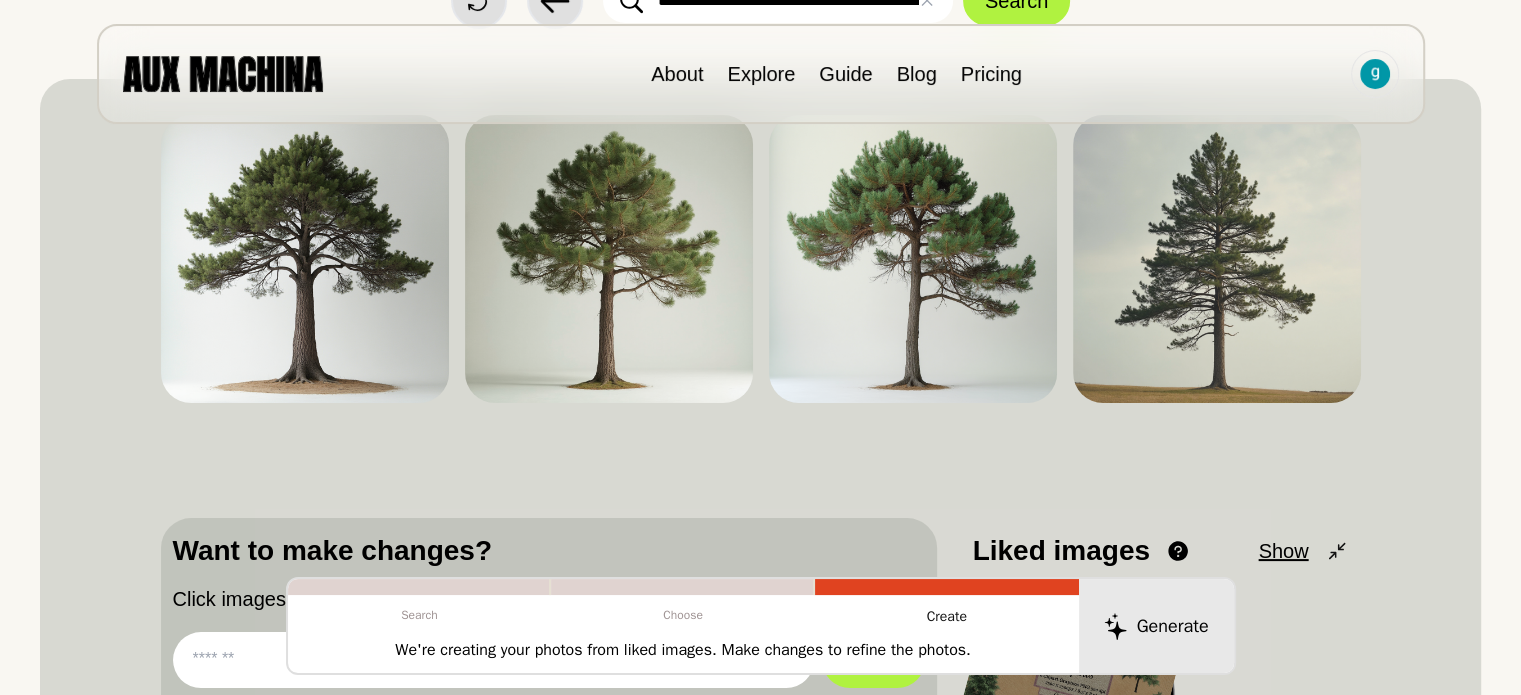 scroll, scrollTop: 0, scrollLeft: 0, axis: both 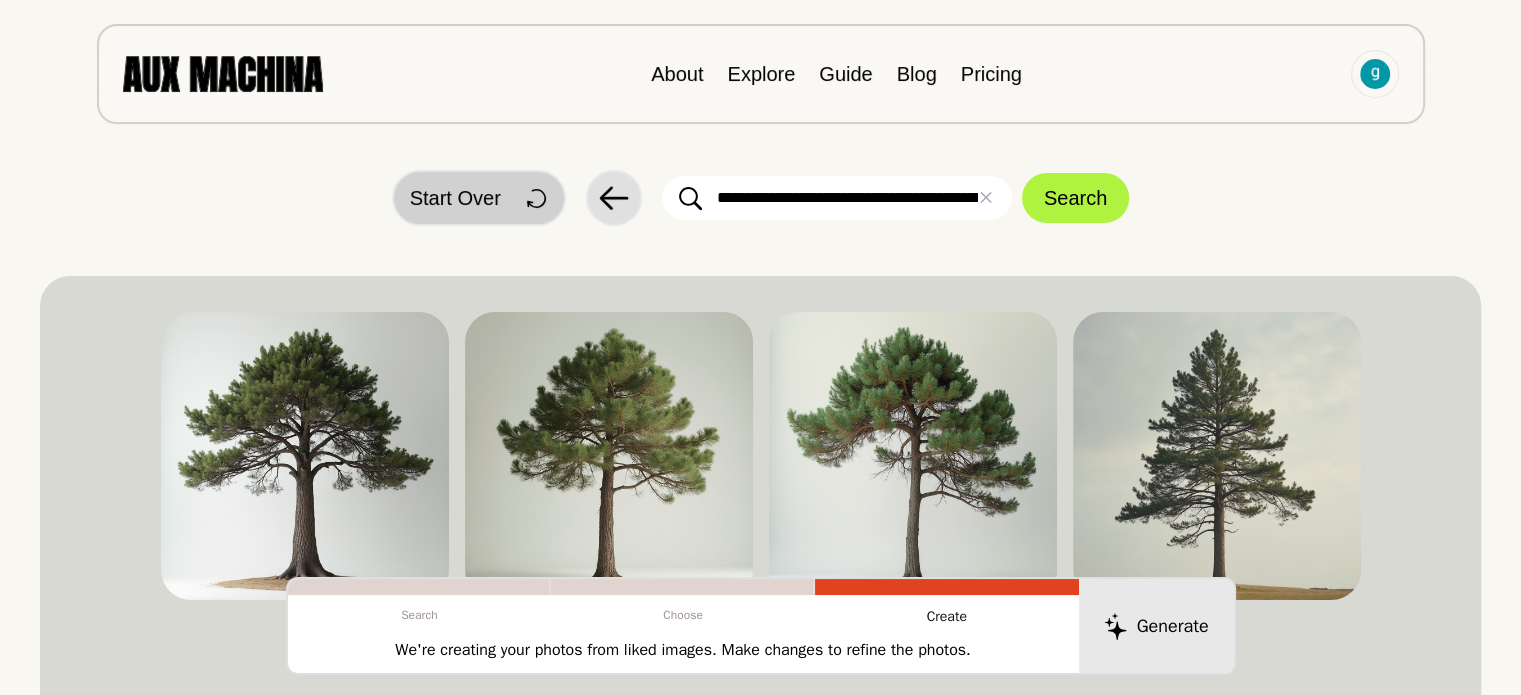 click on "Start Over" at bounding box center (455, 198) 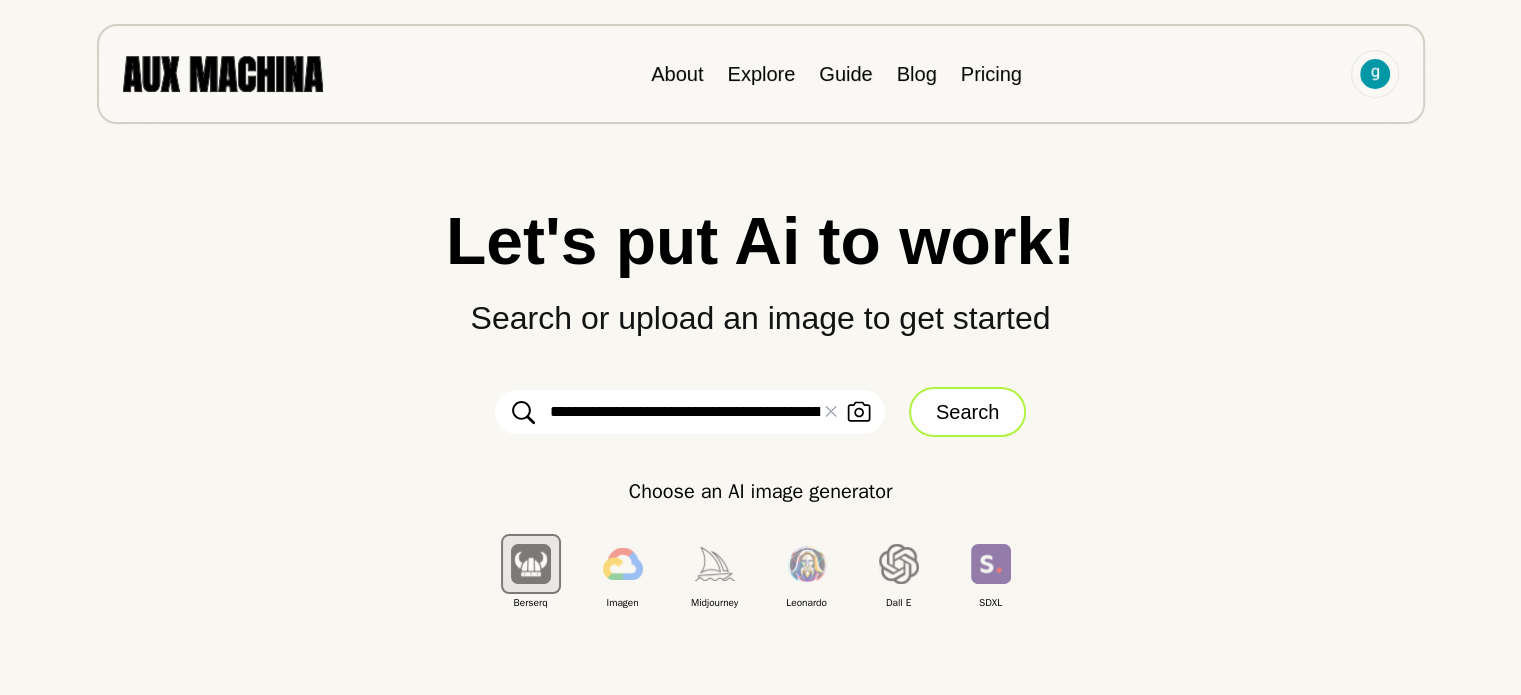 click on "Search" at bounding box center [967, 412] 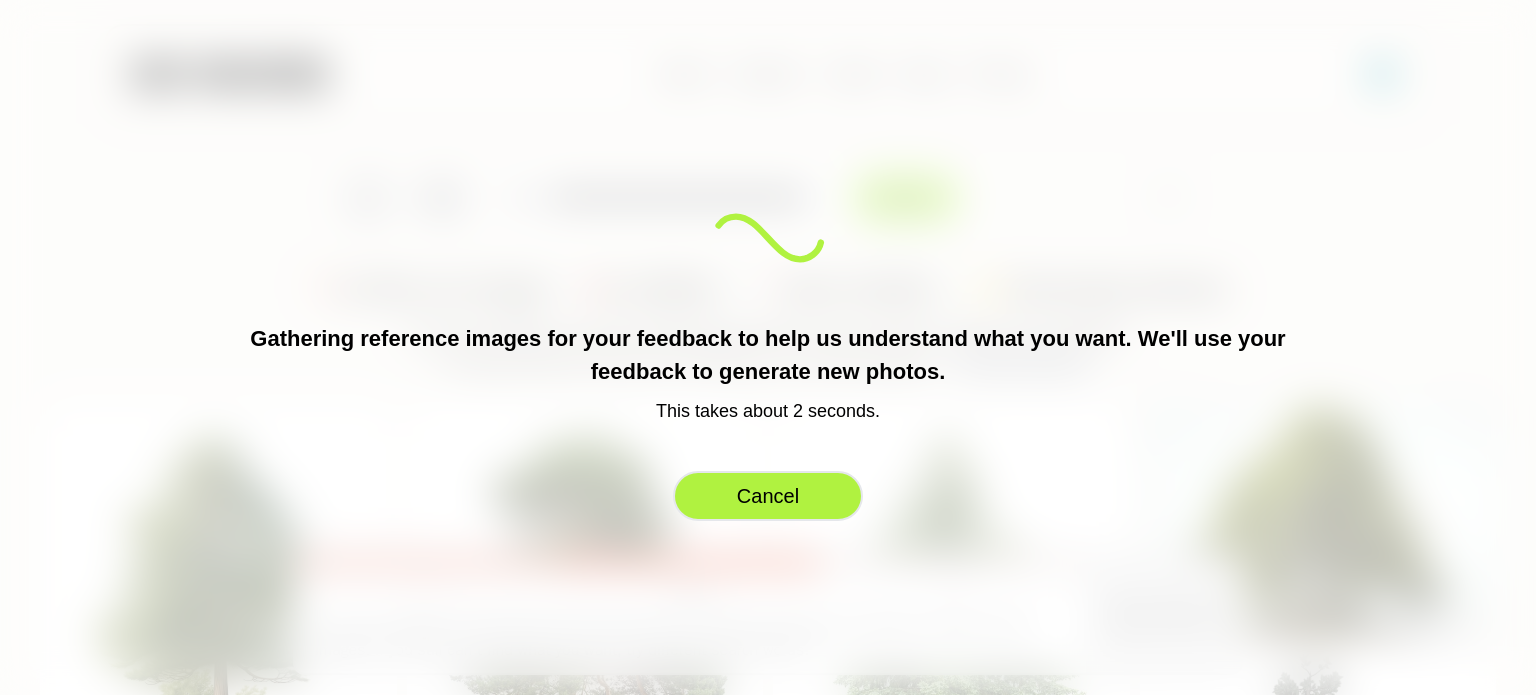 click on "Cancel" at bounding box center (768, 496) 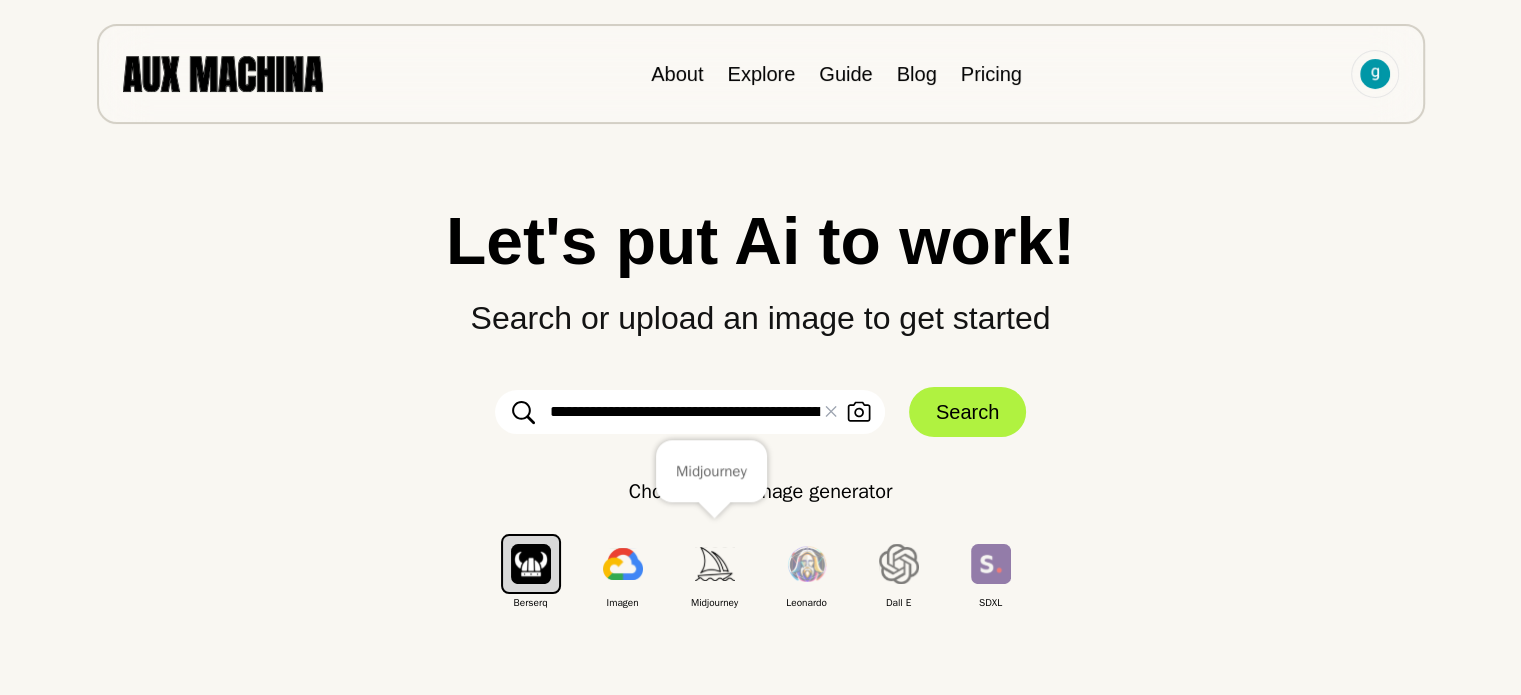 click at bounding box center [715, 563] 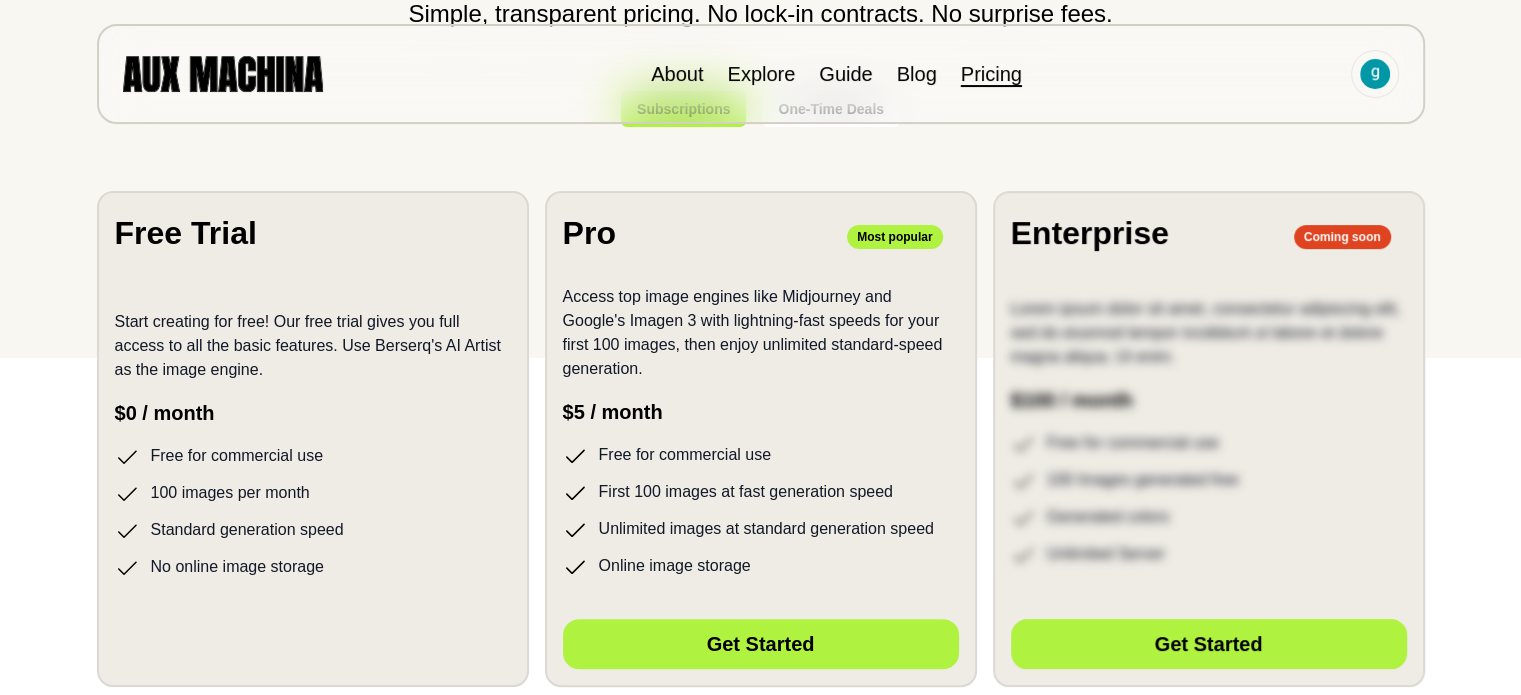 scroll, scrollTop: 400, scrollLeft: 0, axis: vertical 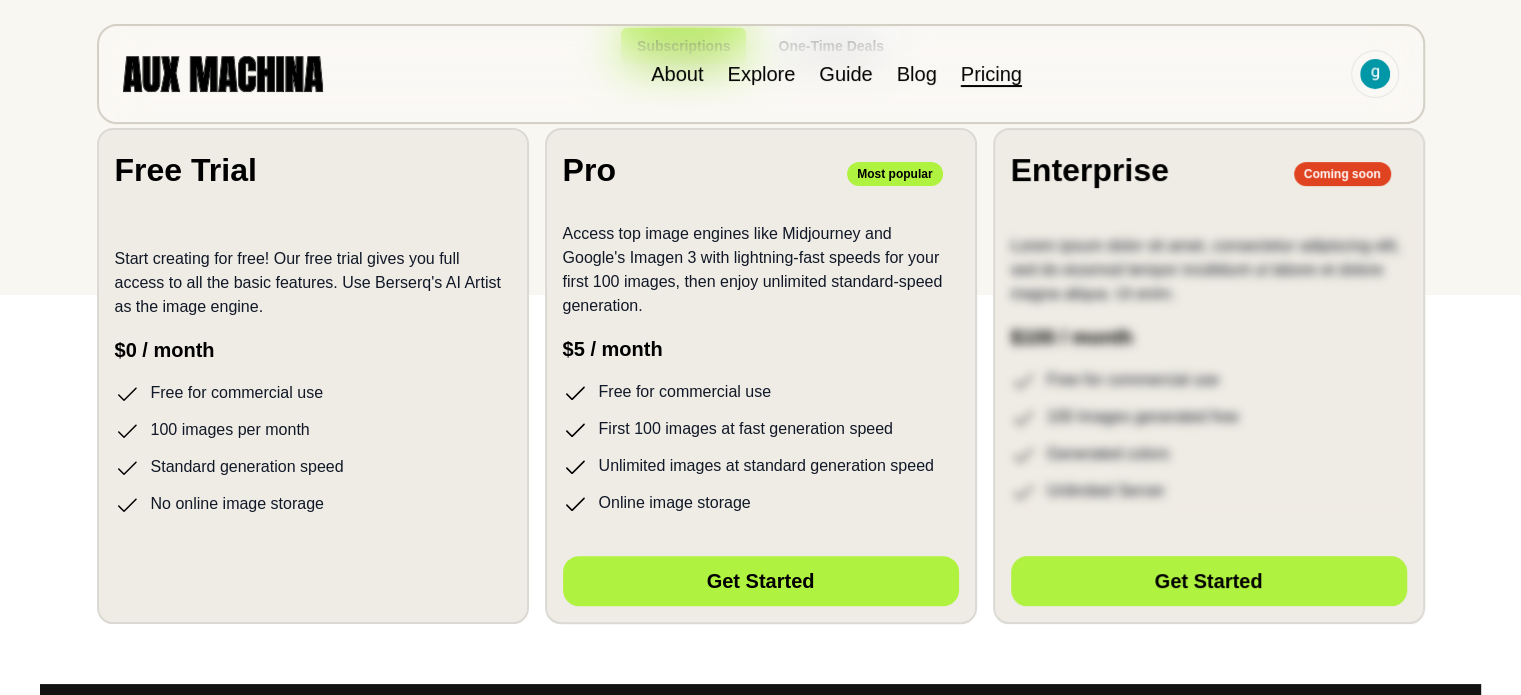 click on "No online image storage" at bounding box center (313, 504) 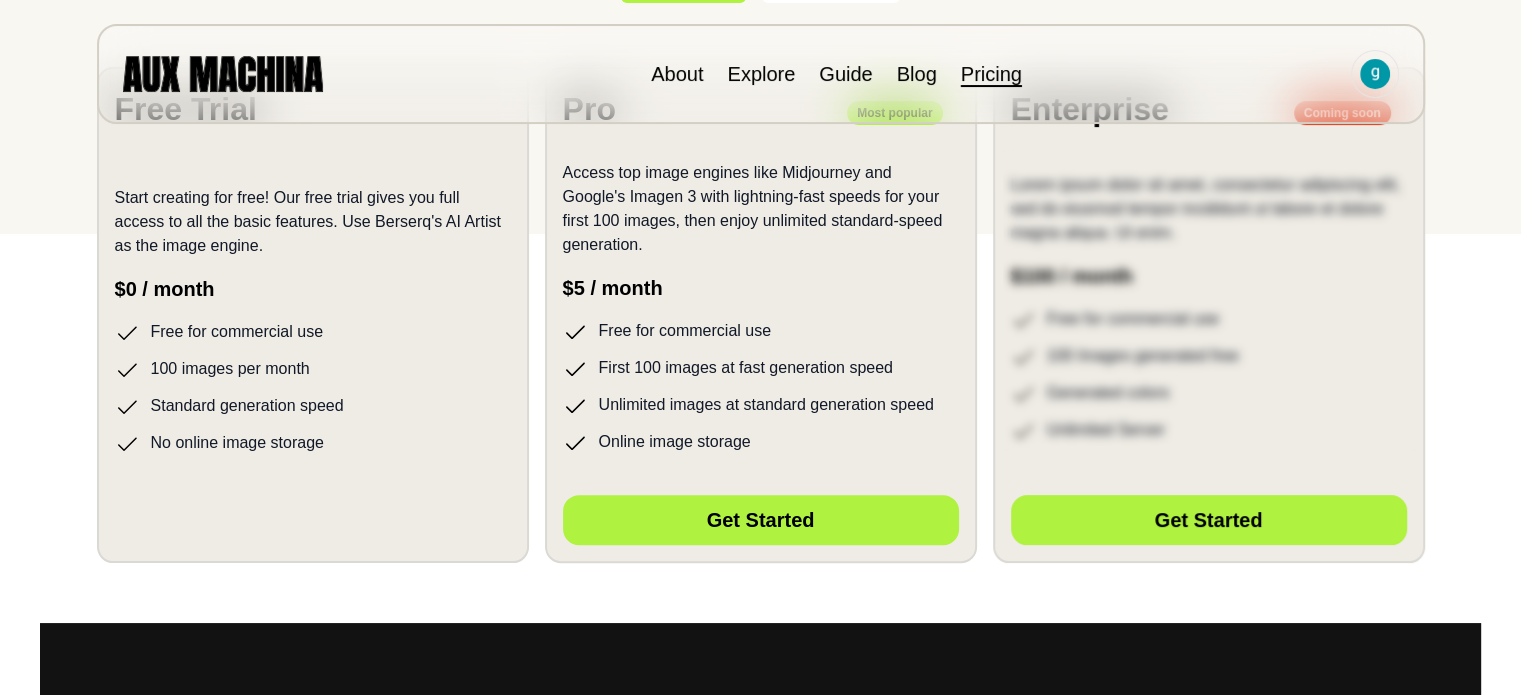 scroll, scrollTop: 500, scrollLeft: 0, axis: vertical 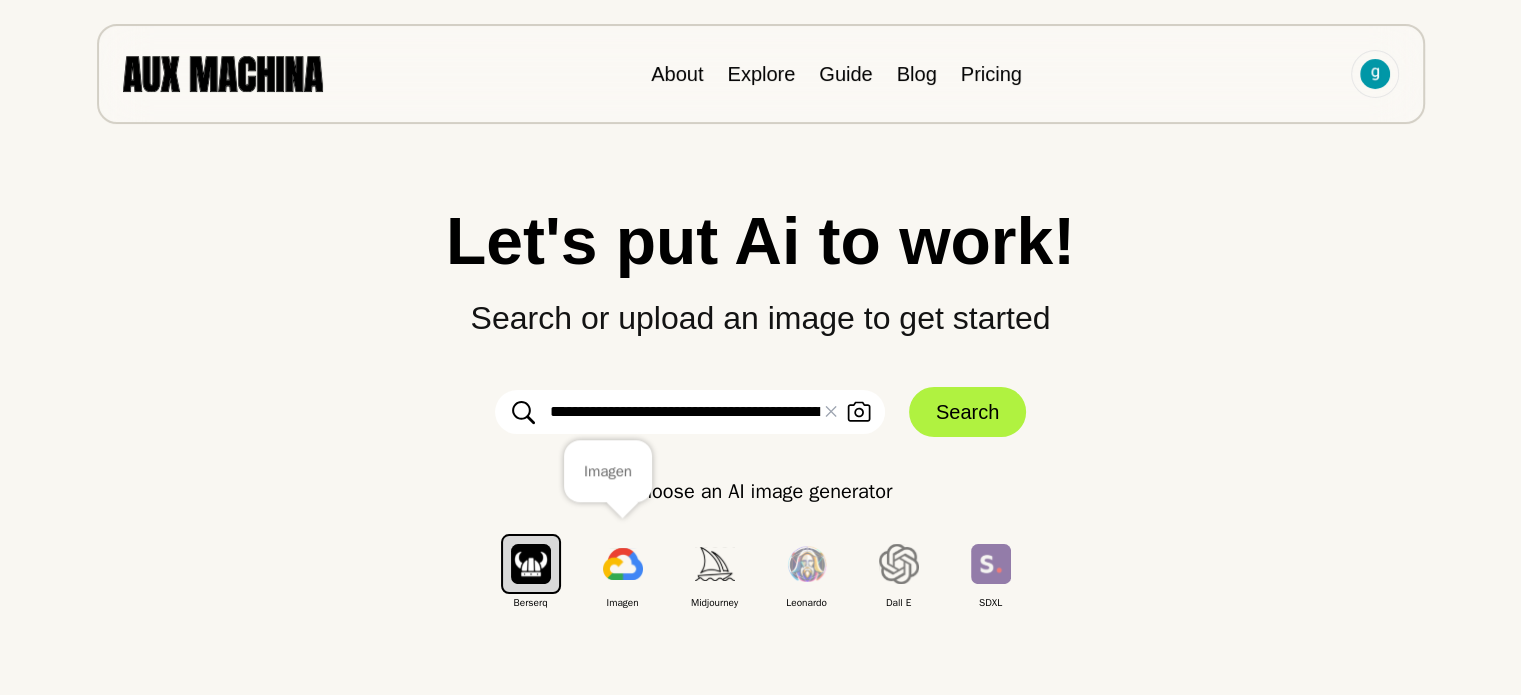 click at bounding box center [623, 564] 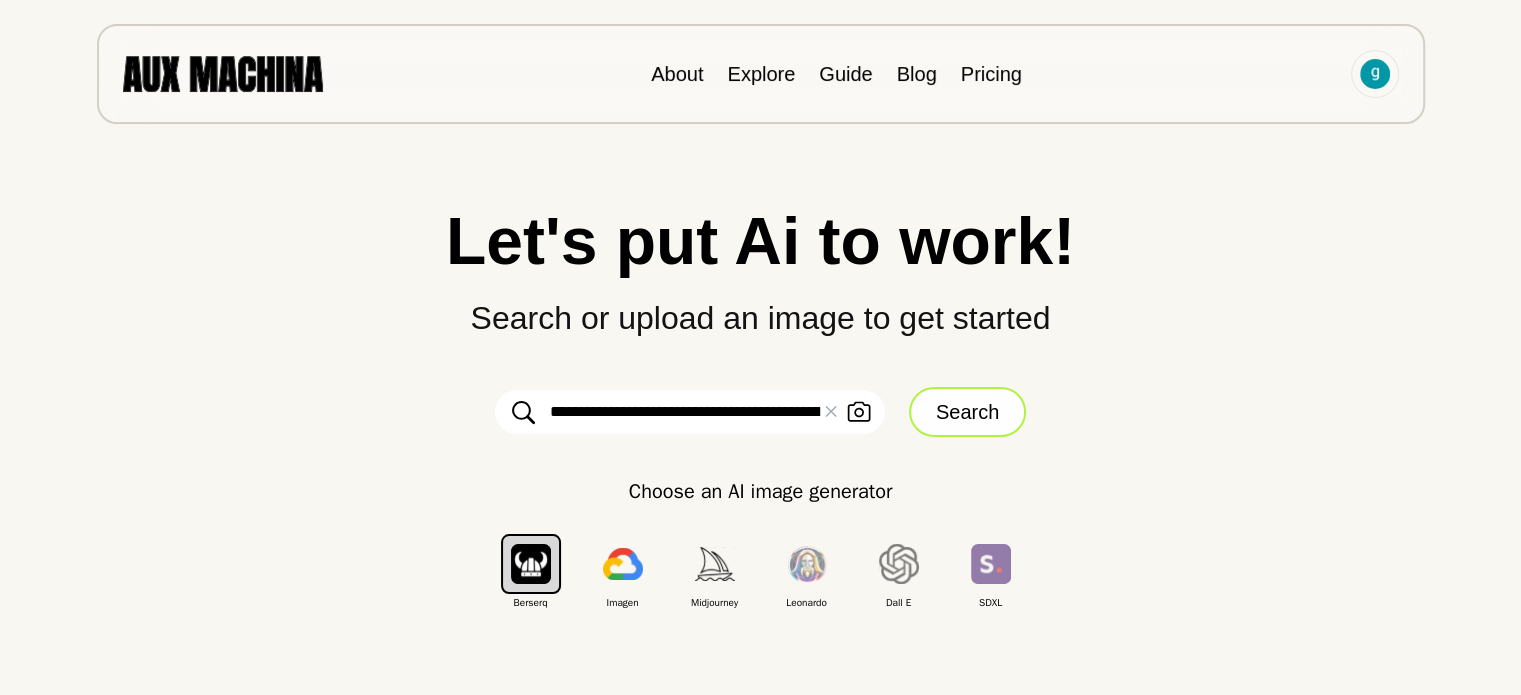 click on "Search" at bounding box center (967, 412) 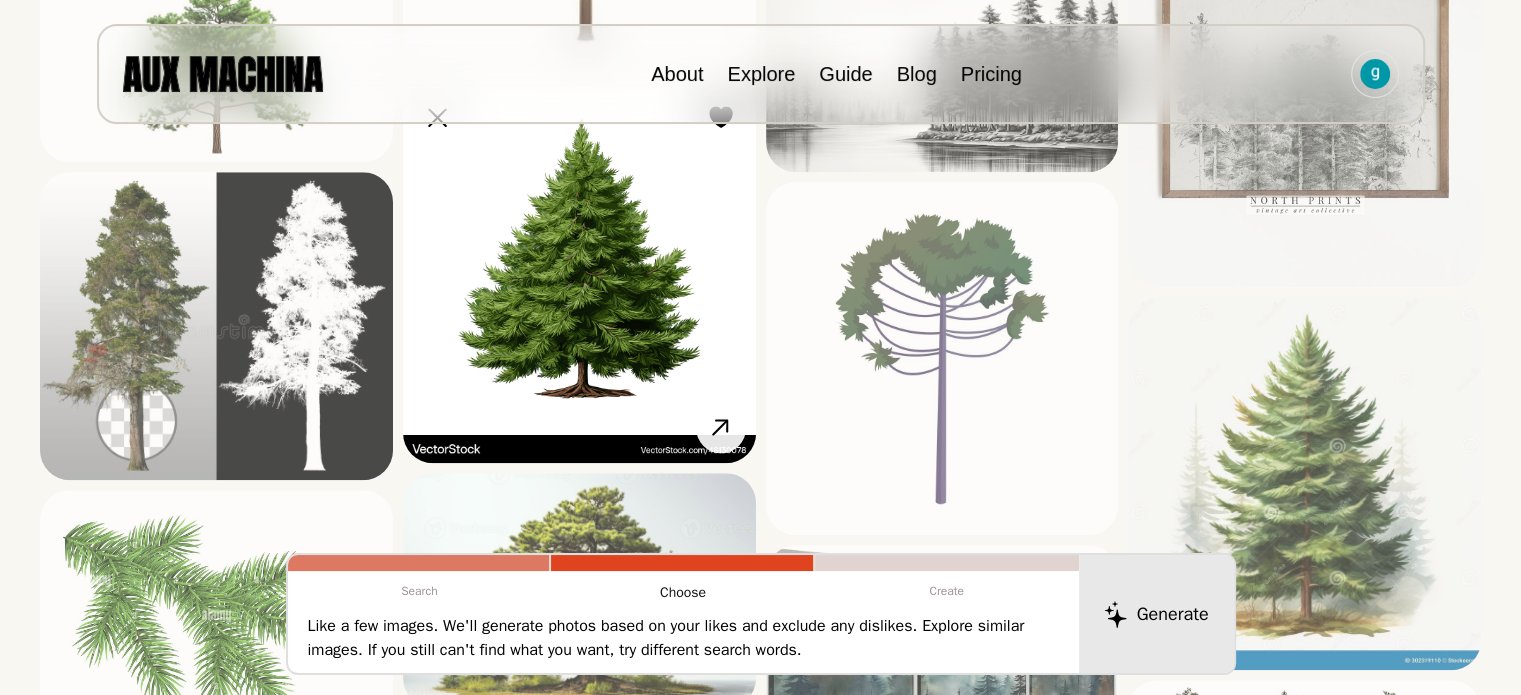 scroll, scrollTop: 1800, scrollLeft: 0, axis: vertical 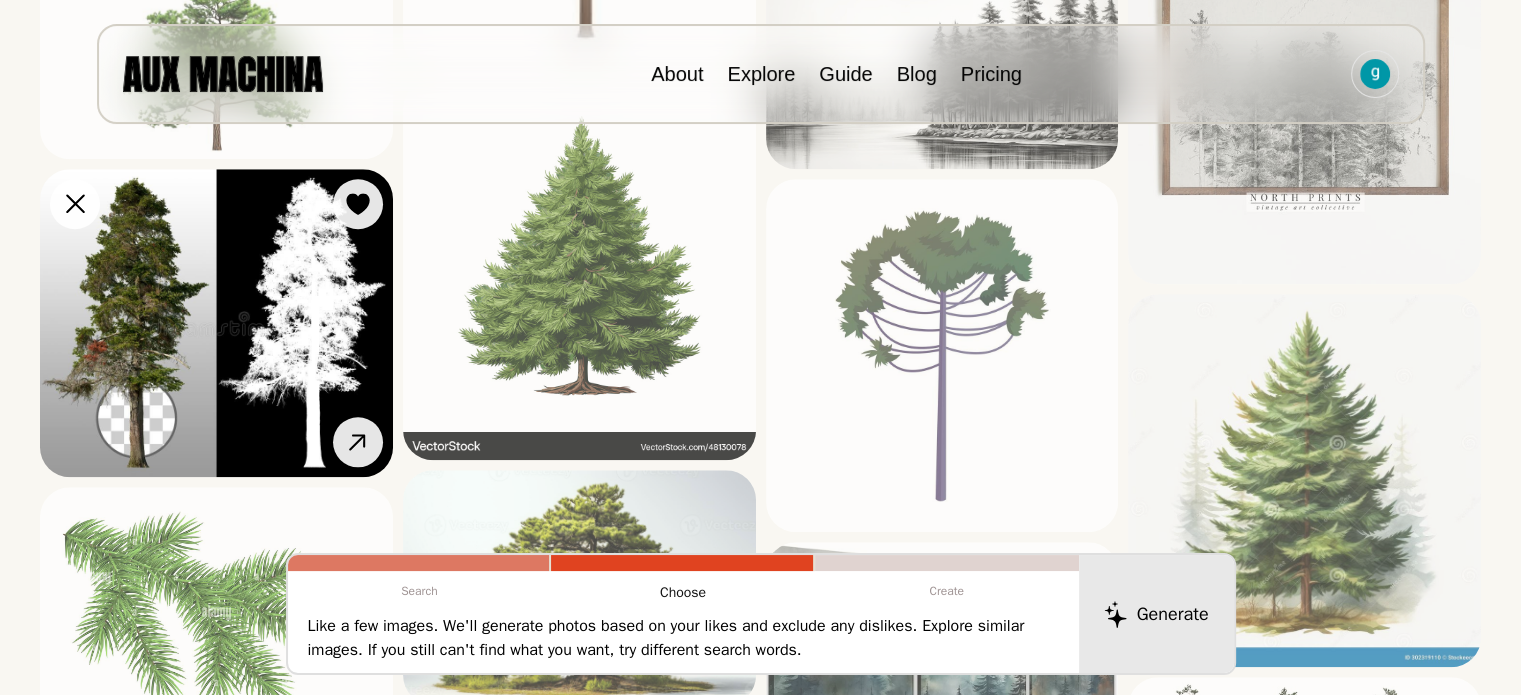click at bounding box center [216, 323] 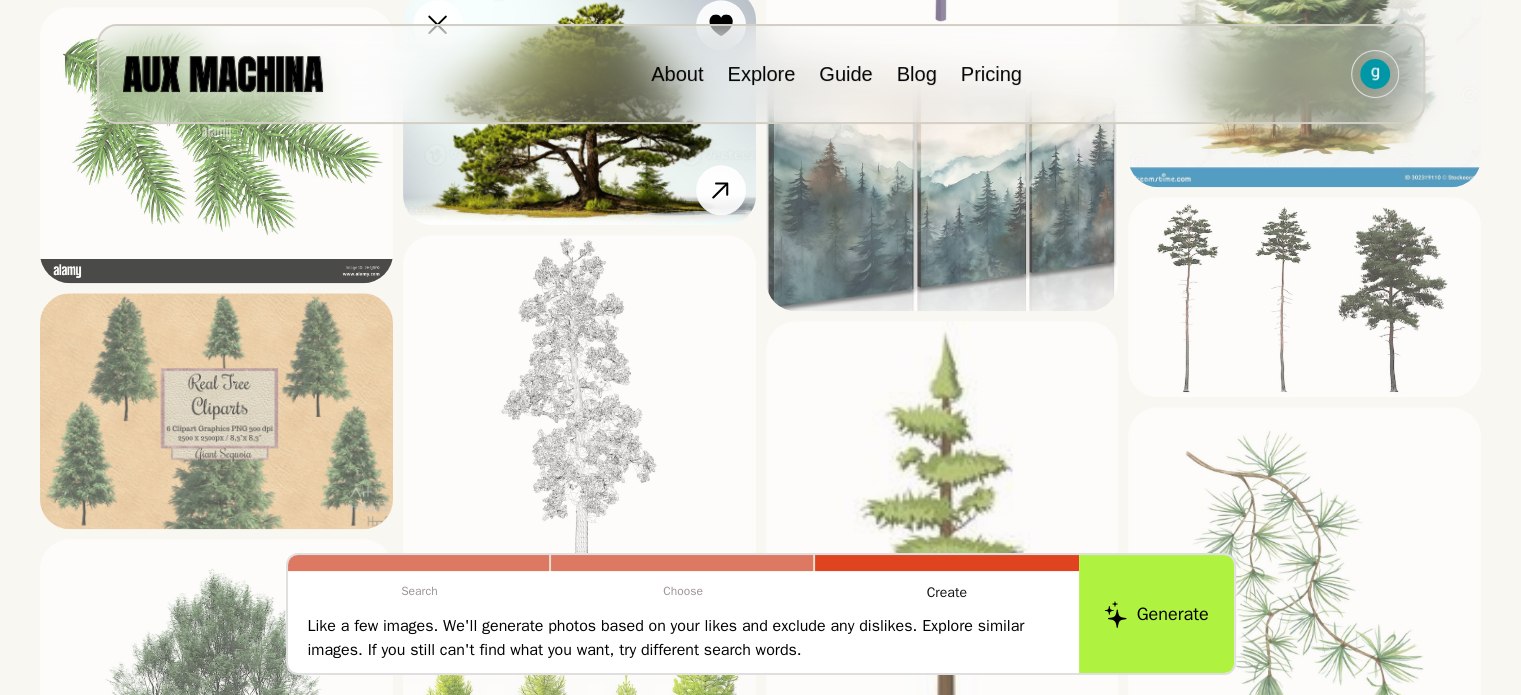 scroll, scrollTop: 2400, scrollLeft: 0, axis: vertical 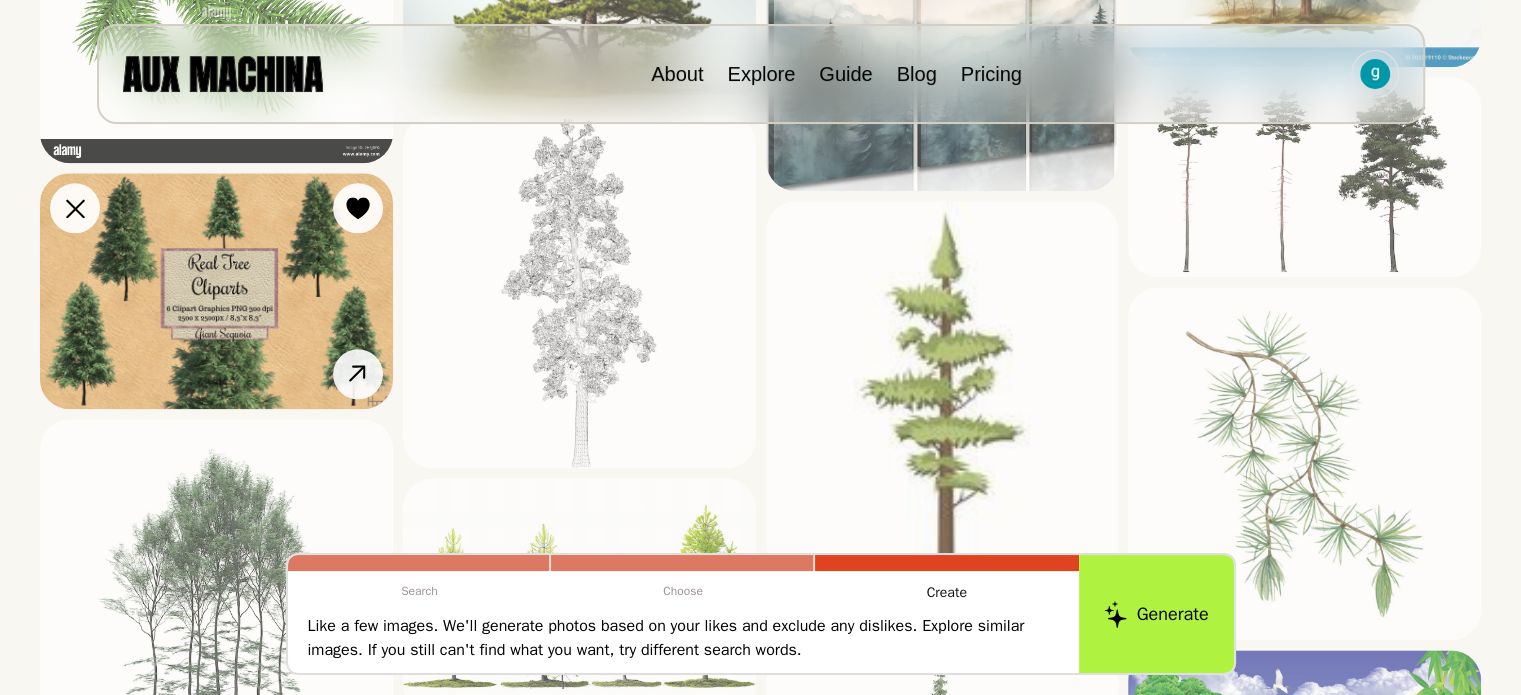 click at bounding box center [216, 290] 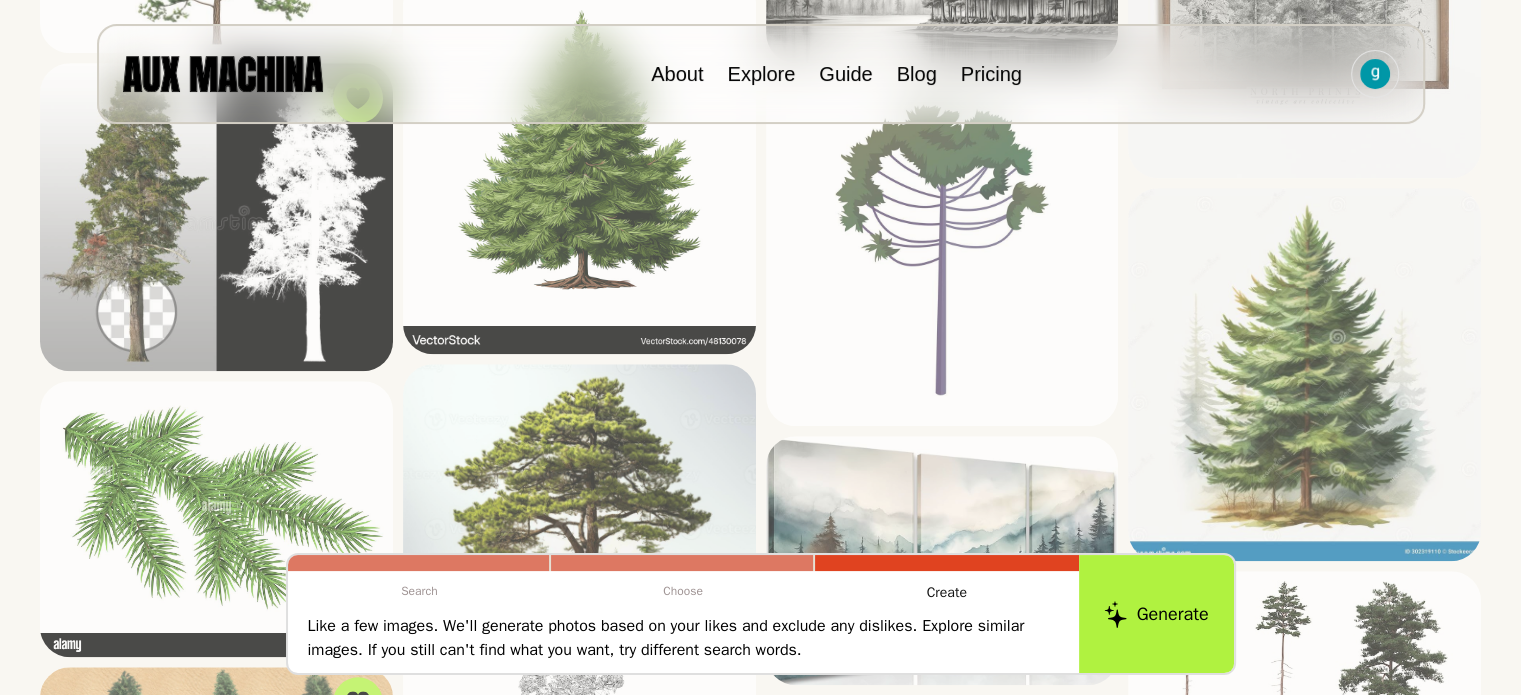 scroll, scrollTop: 2200, scrollLeft: 0, axis: vertical 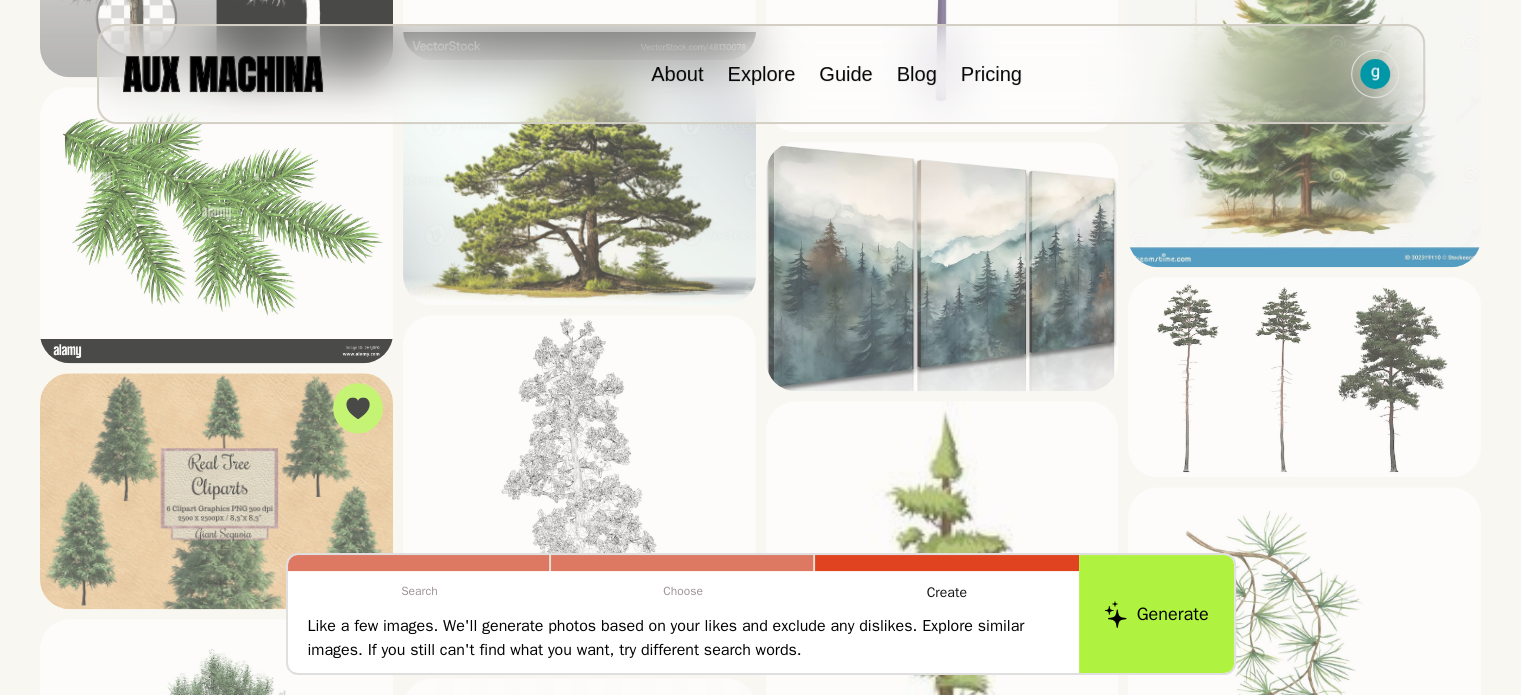 click at bounding box center (942, 266) 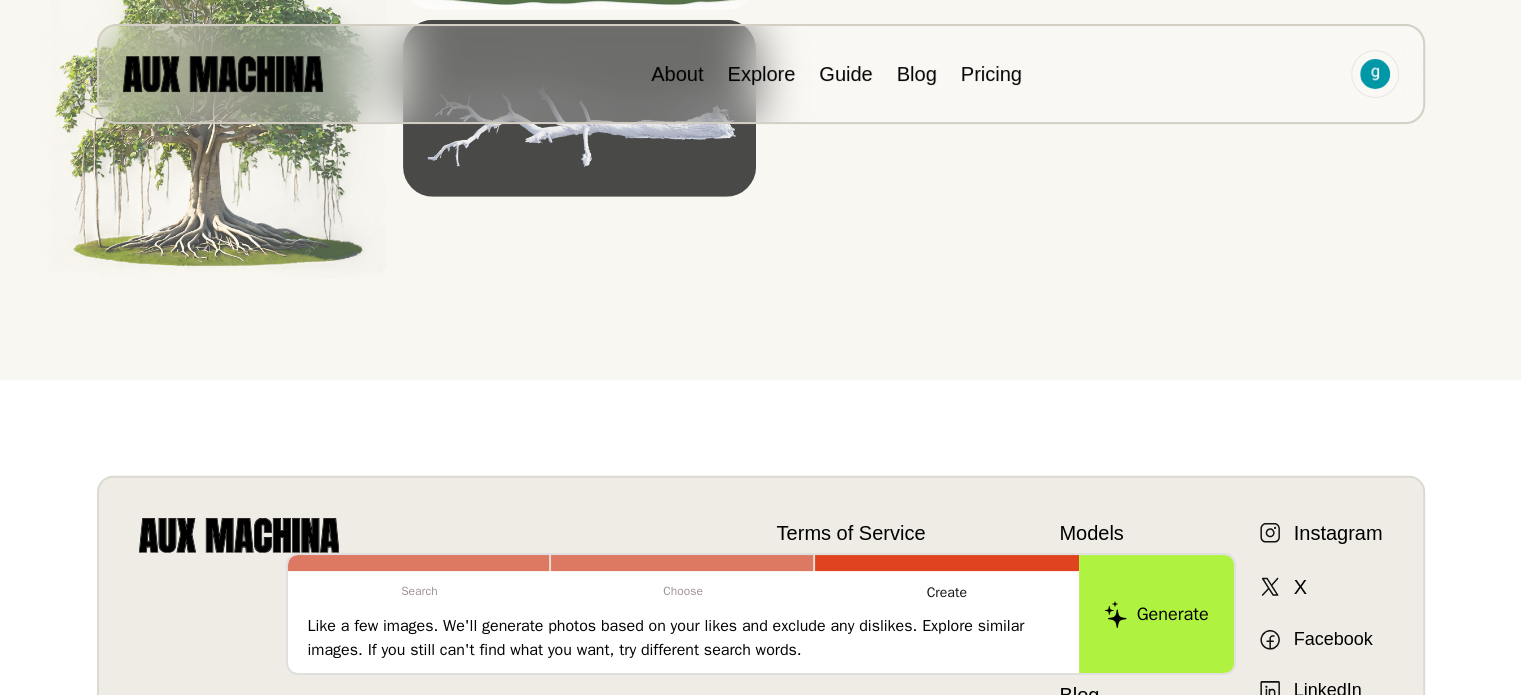 scroll, scrollTop: 6000, scrollLeft: 0, axis: vertical 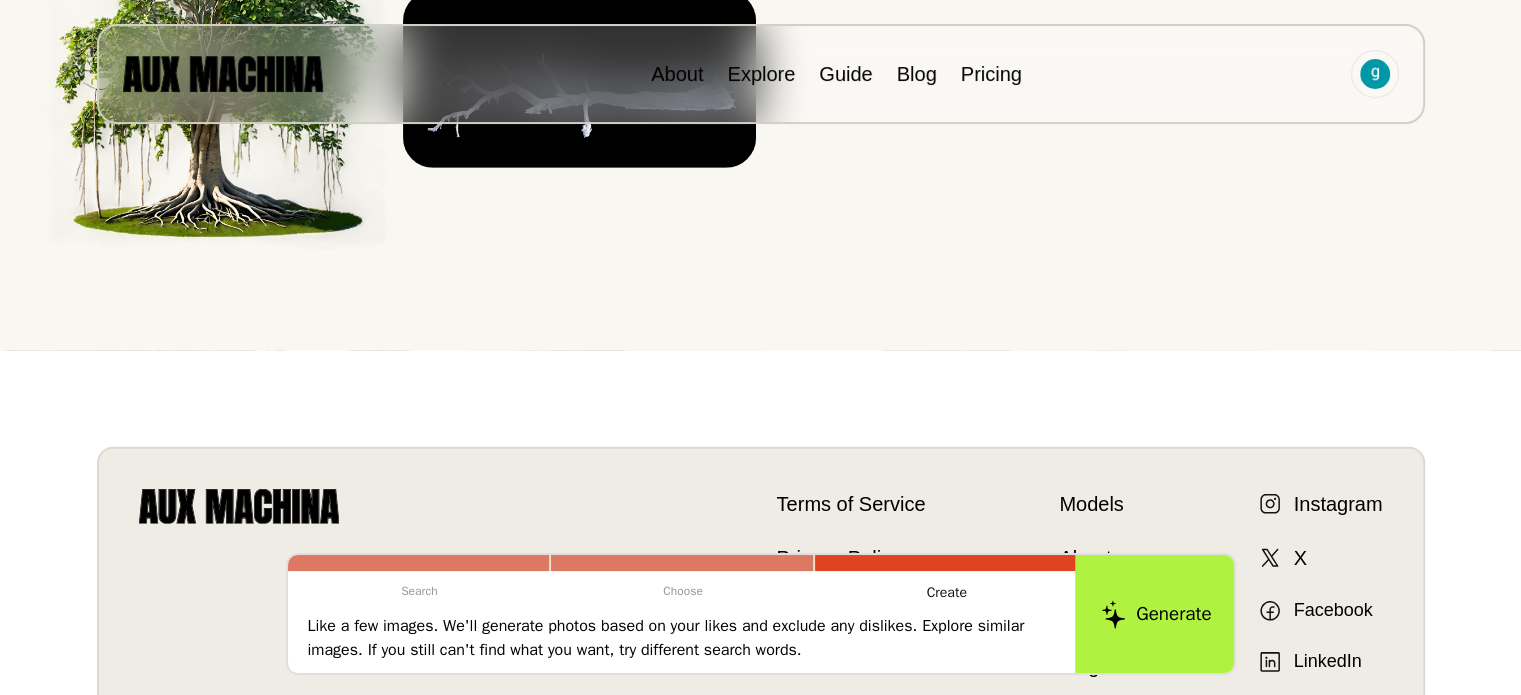 click 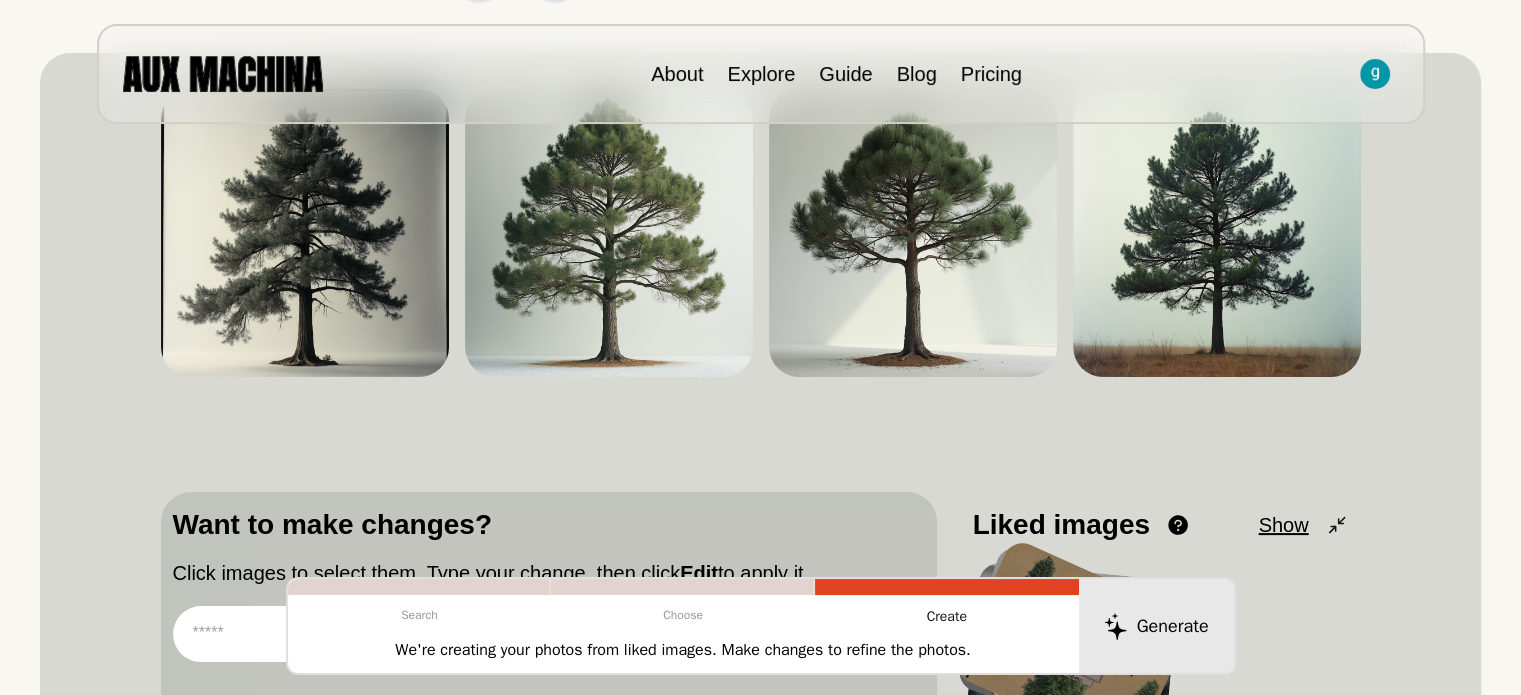scroll, scrollTop: 100, scrollLeft: 0, axis: vertical 